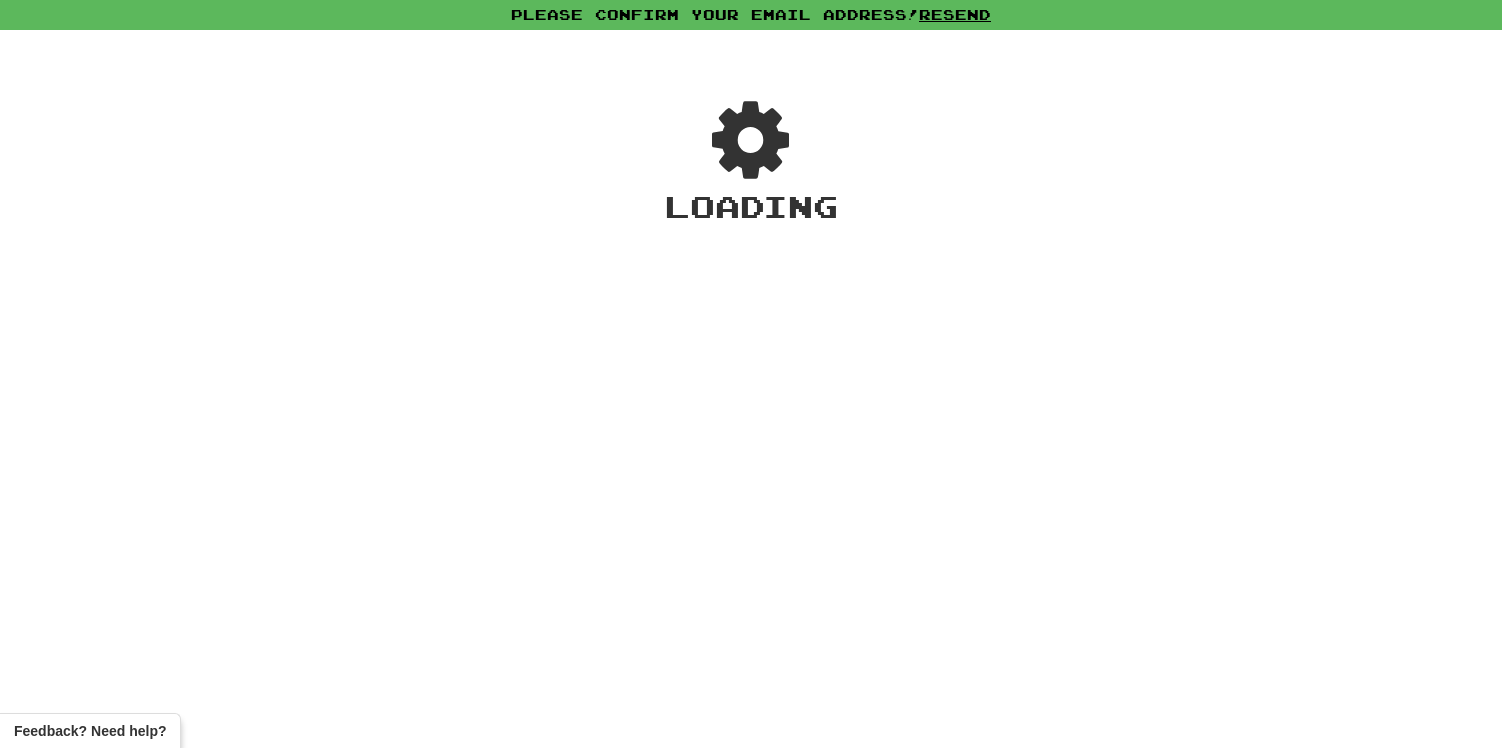 scroll, scrollTop: 0, scrollLeft: 0, axis: both 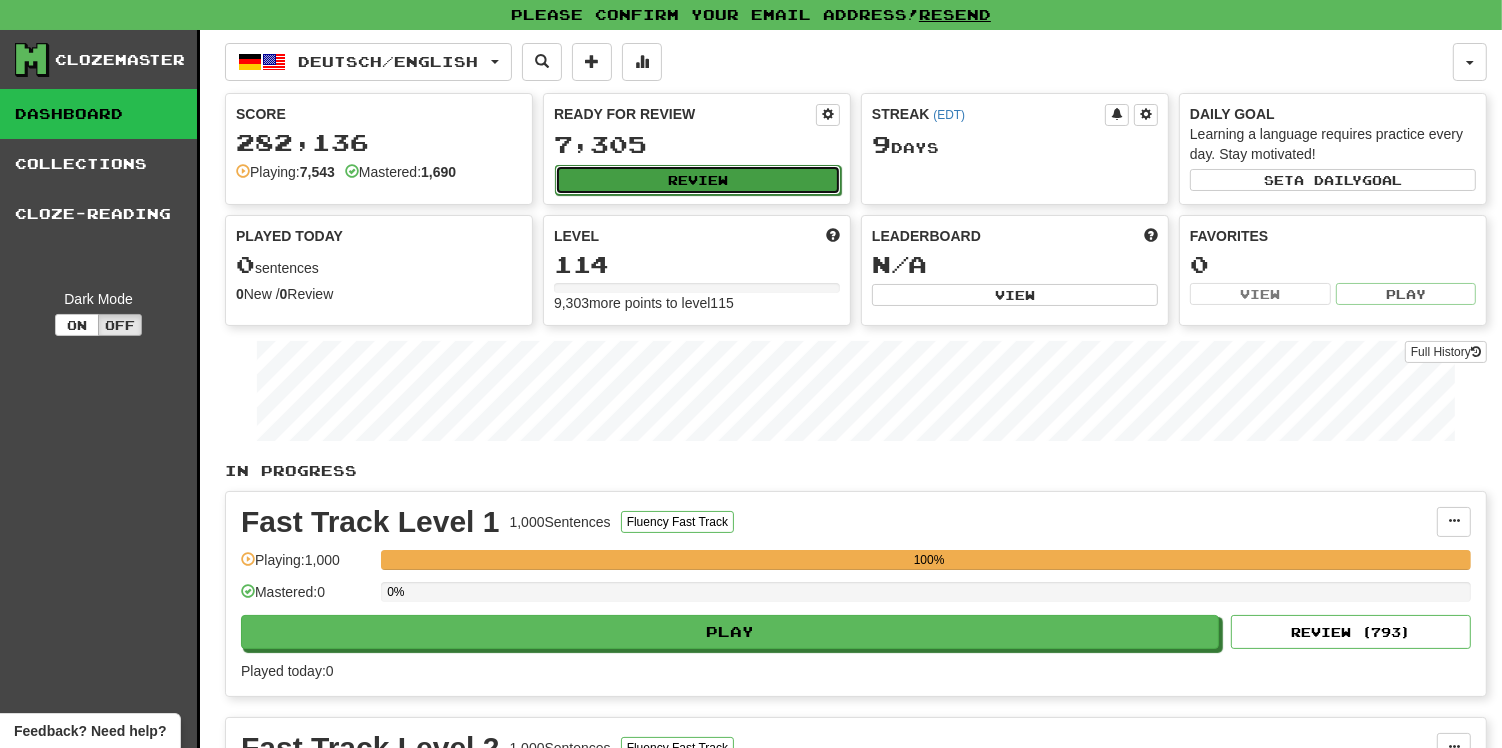 click on "Review" at bounding box center [698, 180] 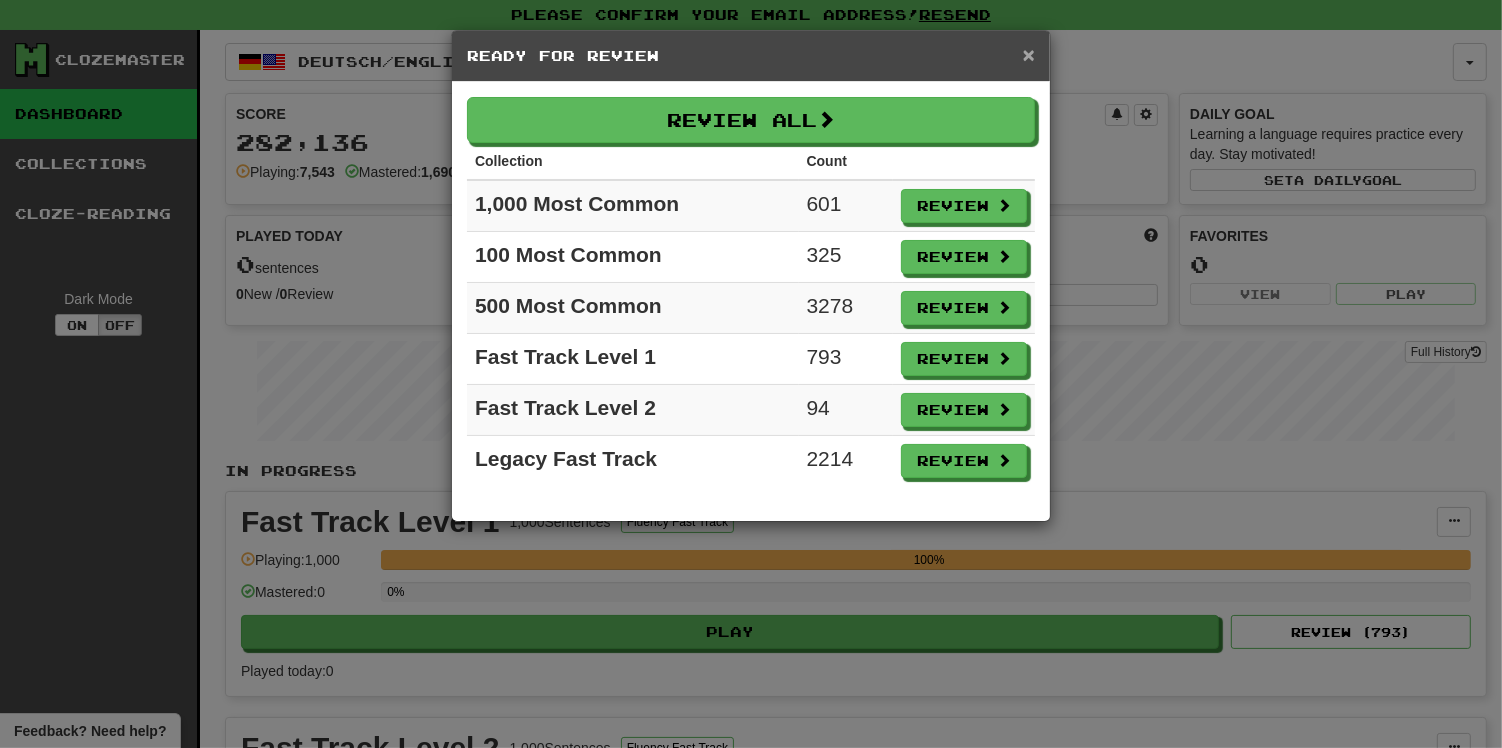 click on "×" at bounding box center (1029, 54) 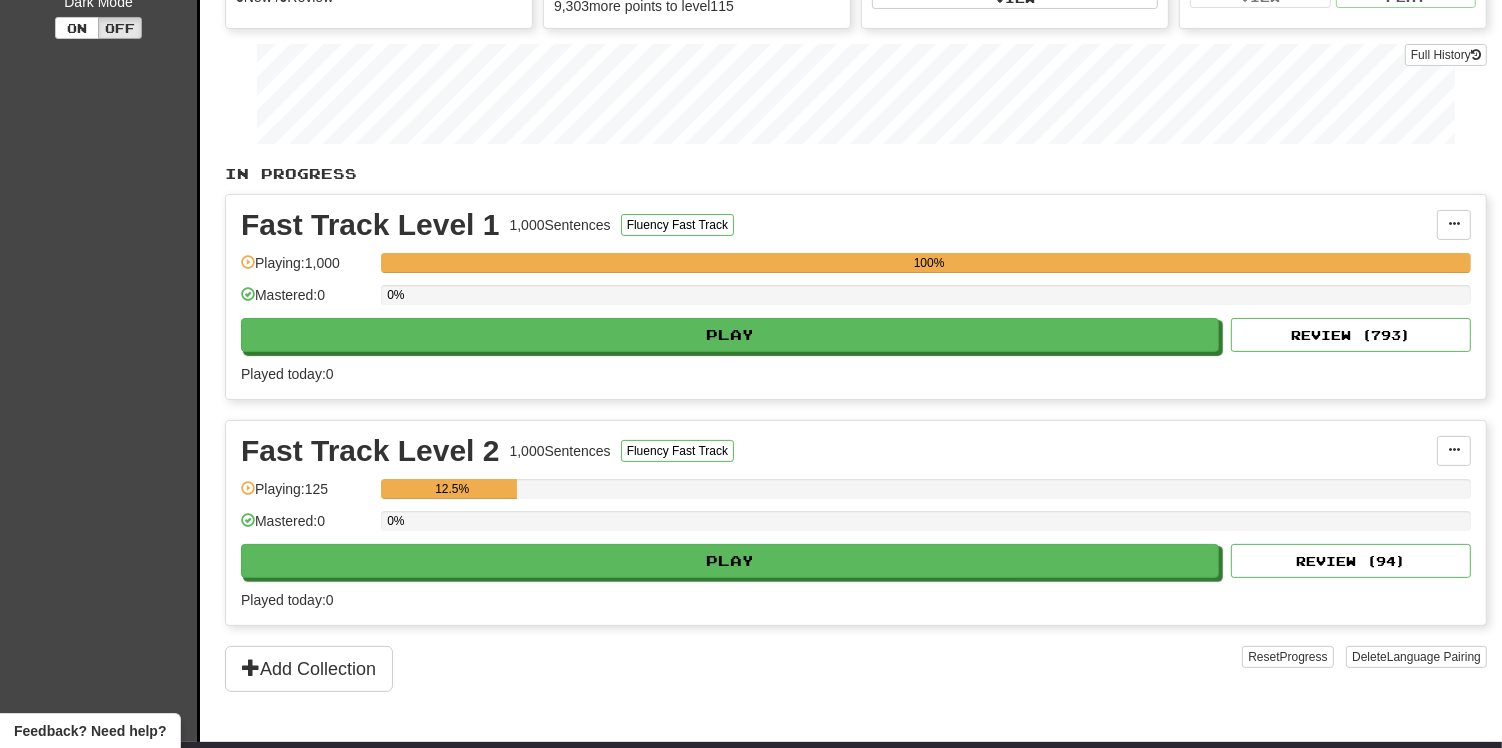 scroll, scrollTop: 335, scrollLeft: 0, axis: vertical 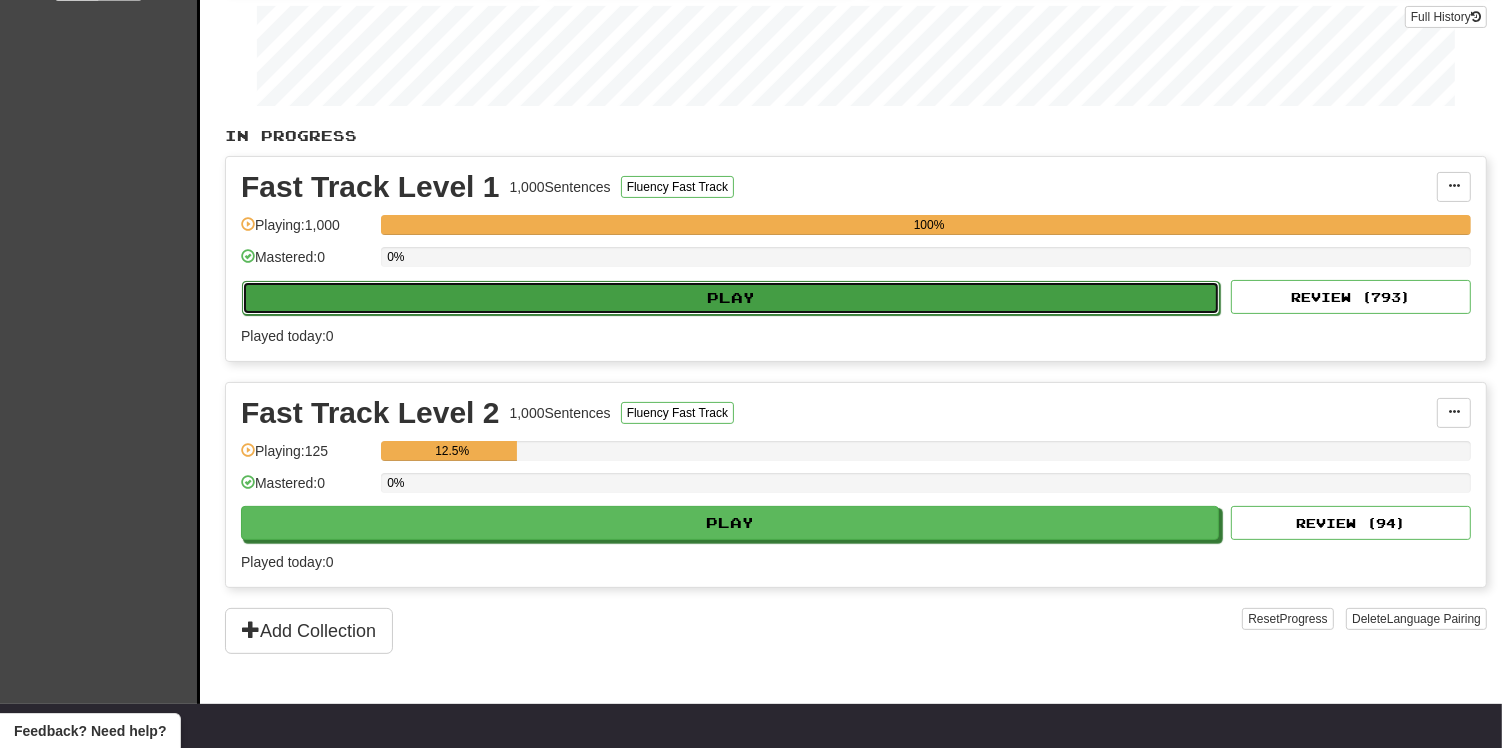 click on "Play" at bounding box center [731, 298] 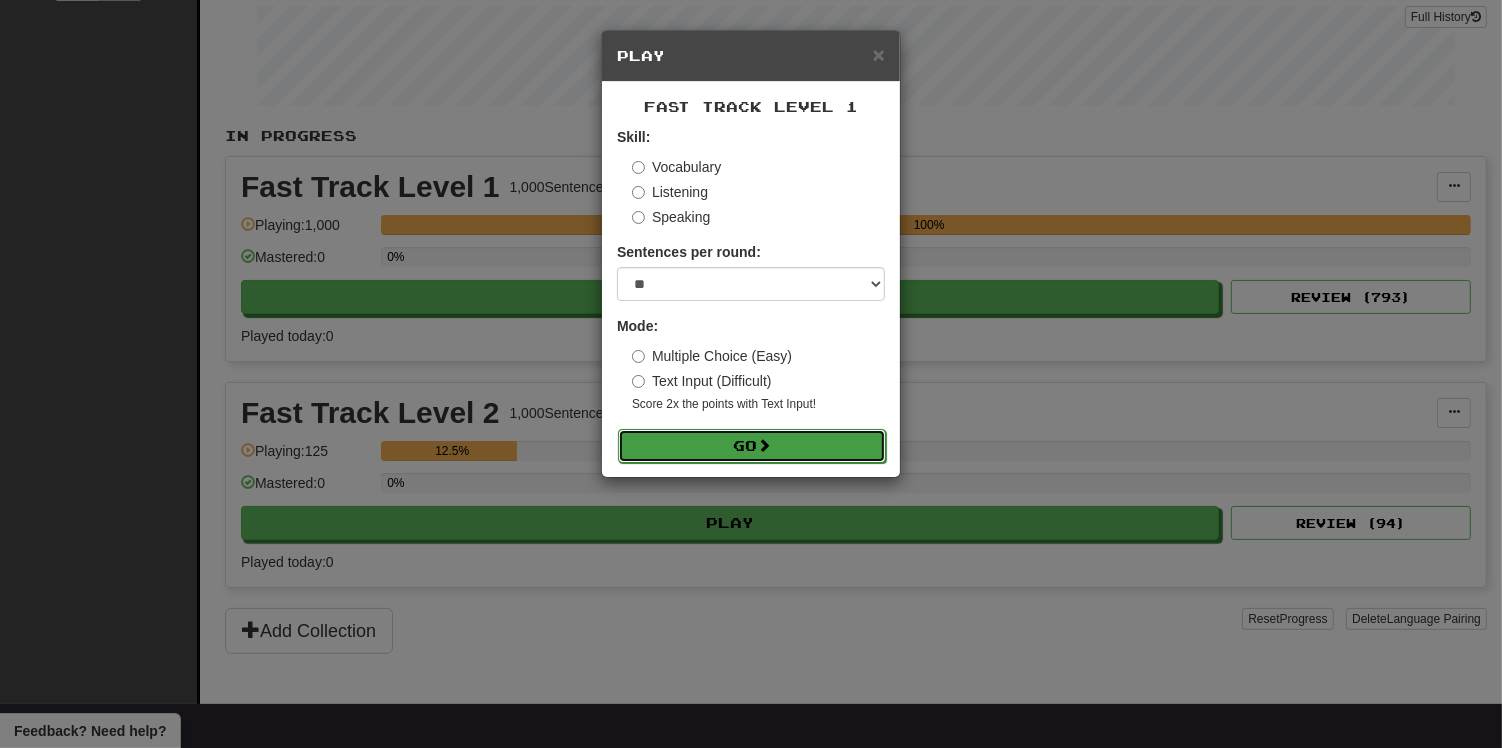 click on "Go" at bounding box center [752, 446] 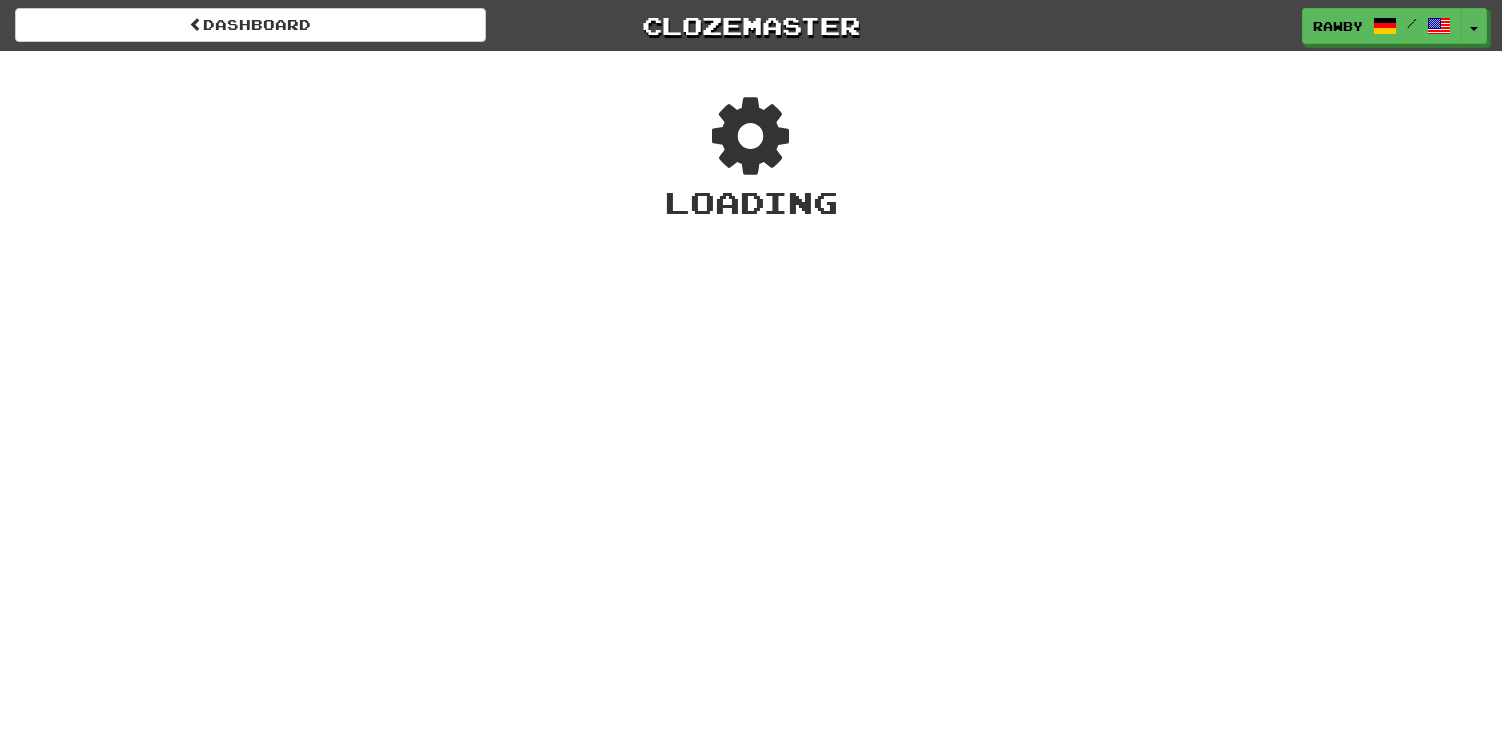 scroll, scrollTop: 0, scrollLeft: 0, axis: both 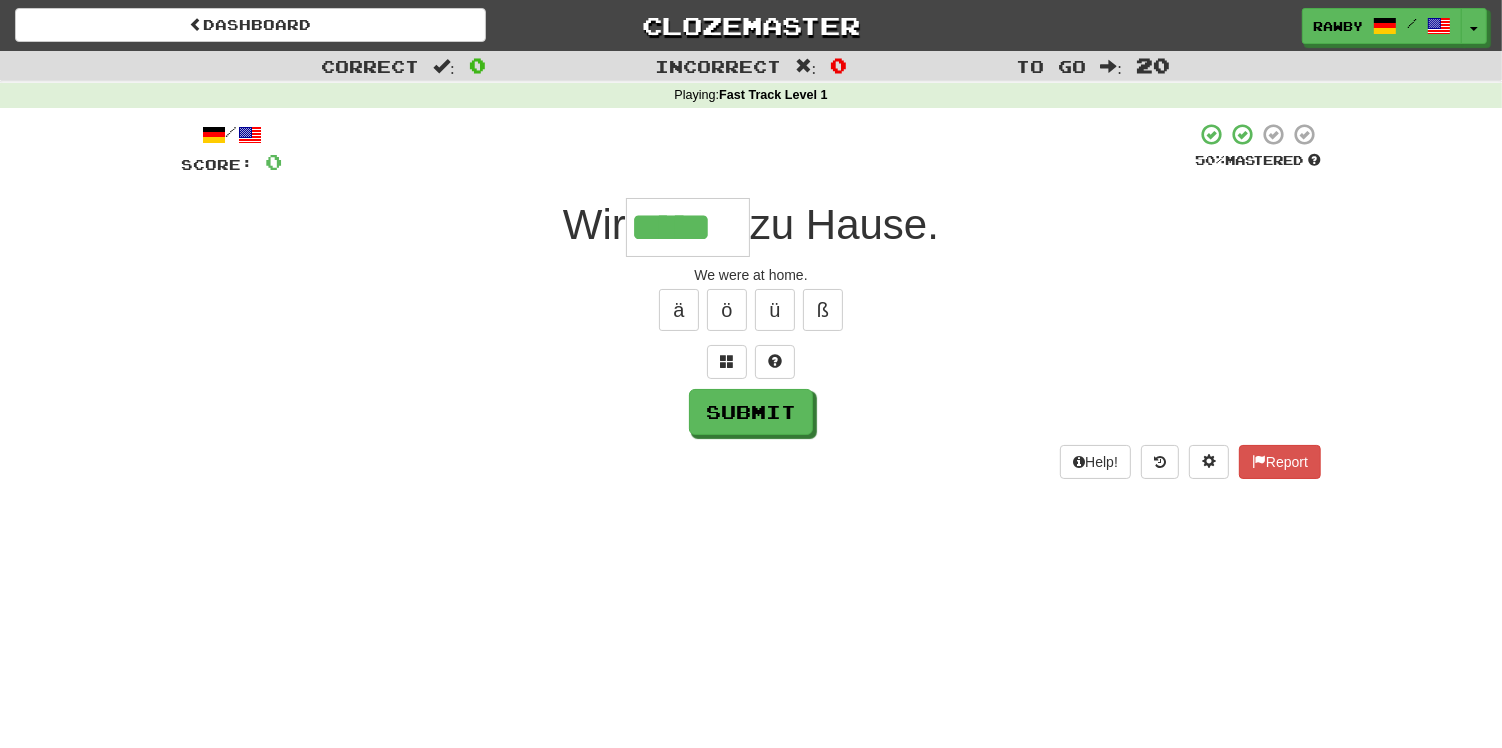 type on "*****" 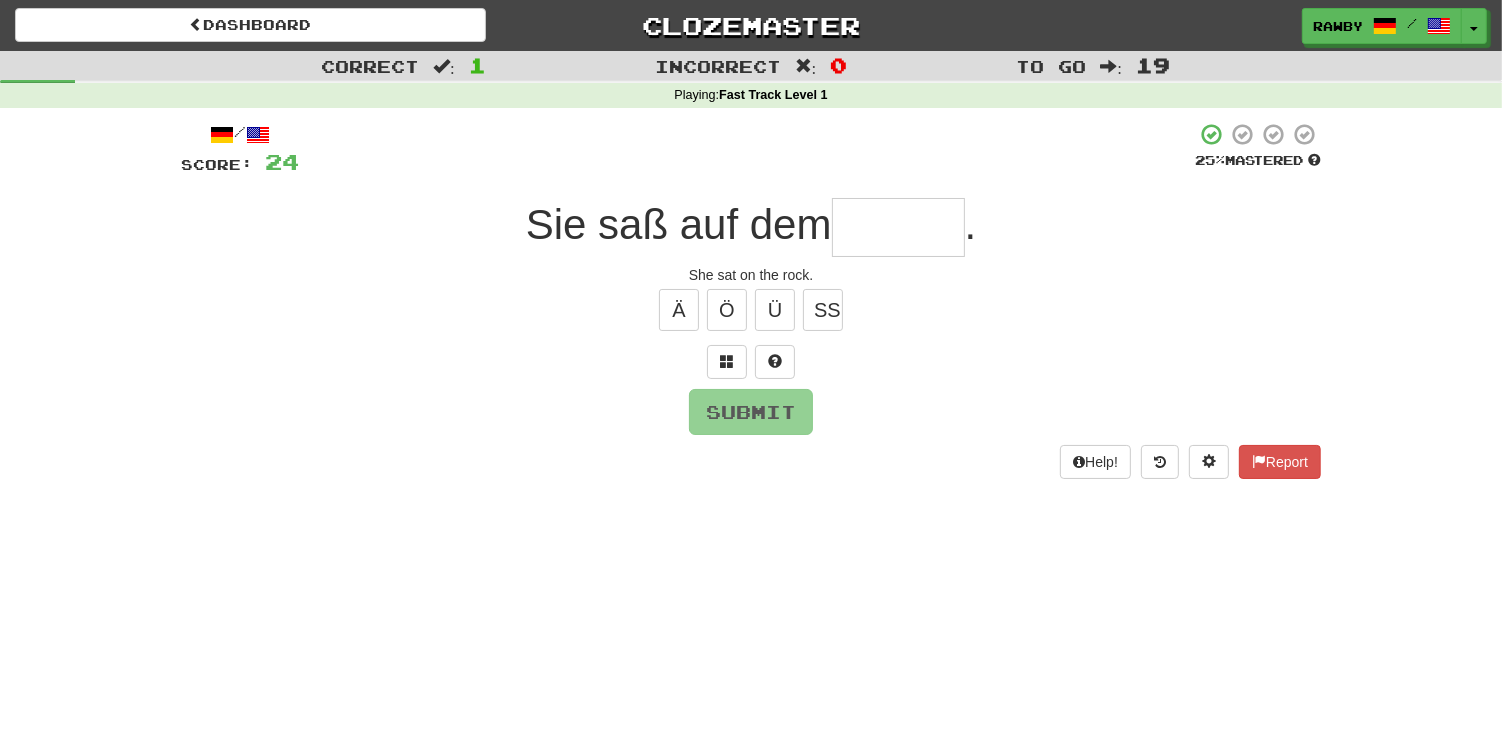 type on "*" 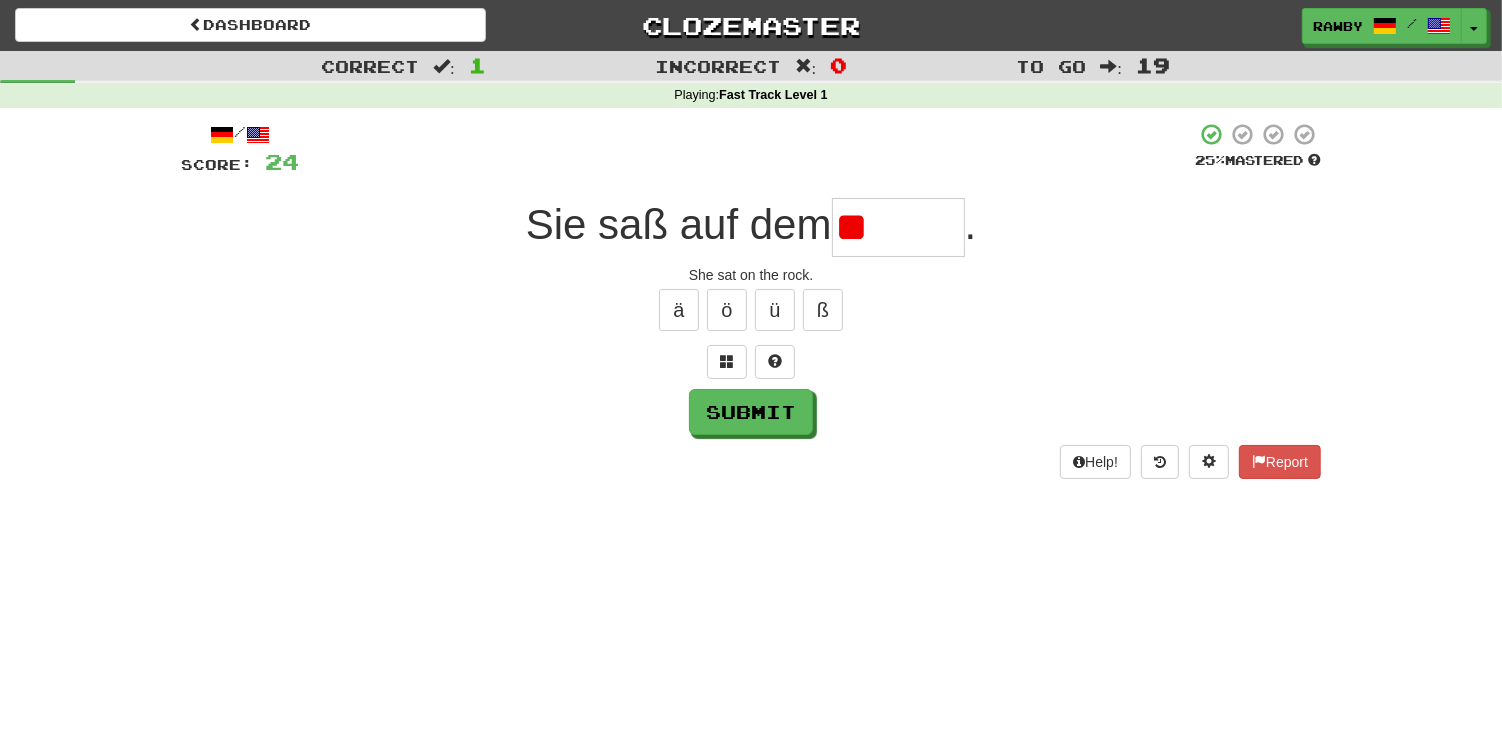 type on "*" 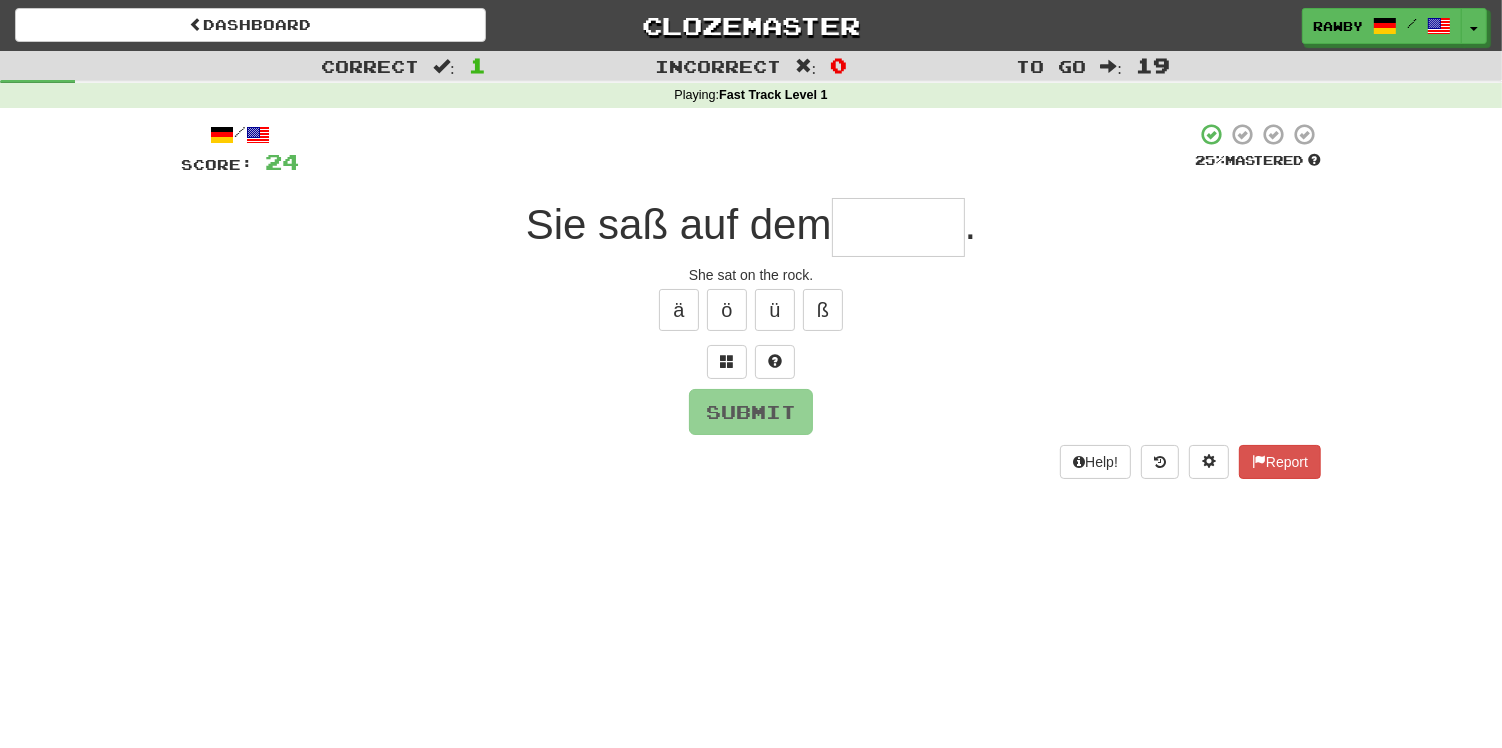 type on "******" 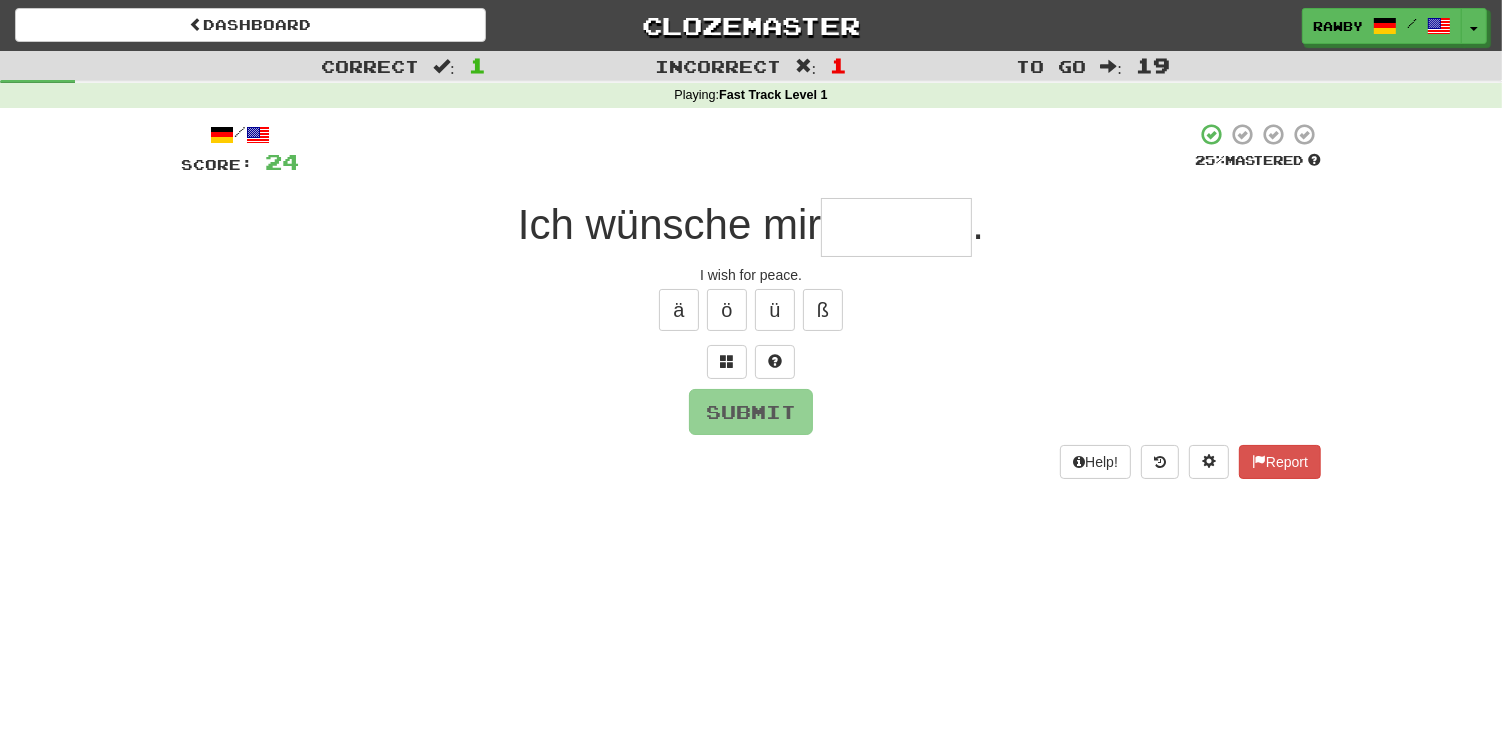 type on "*" 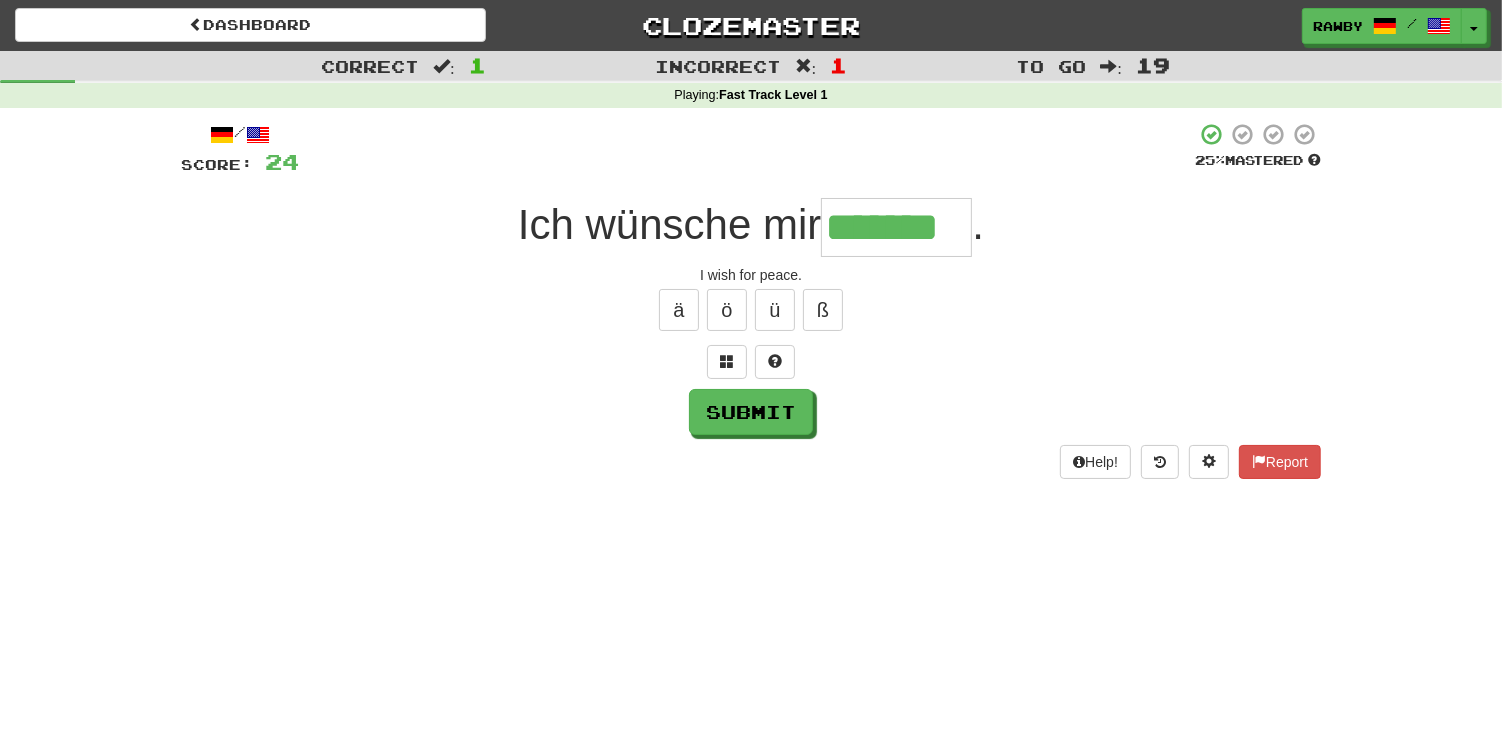 type on "*******" 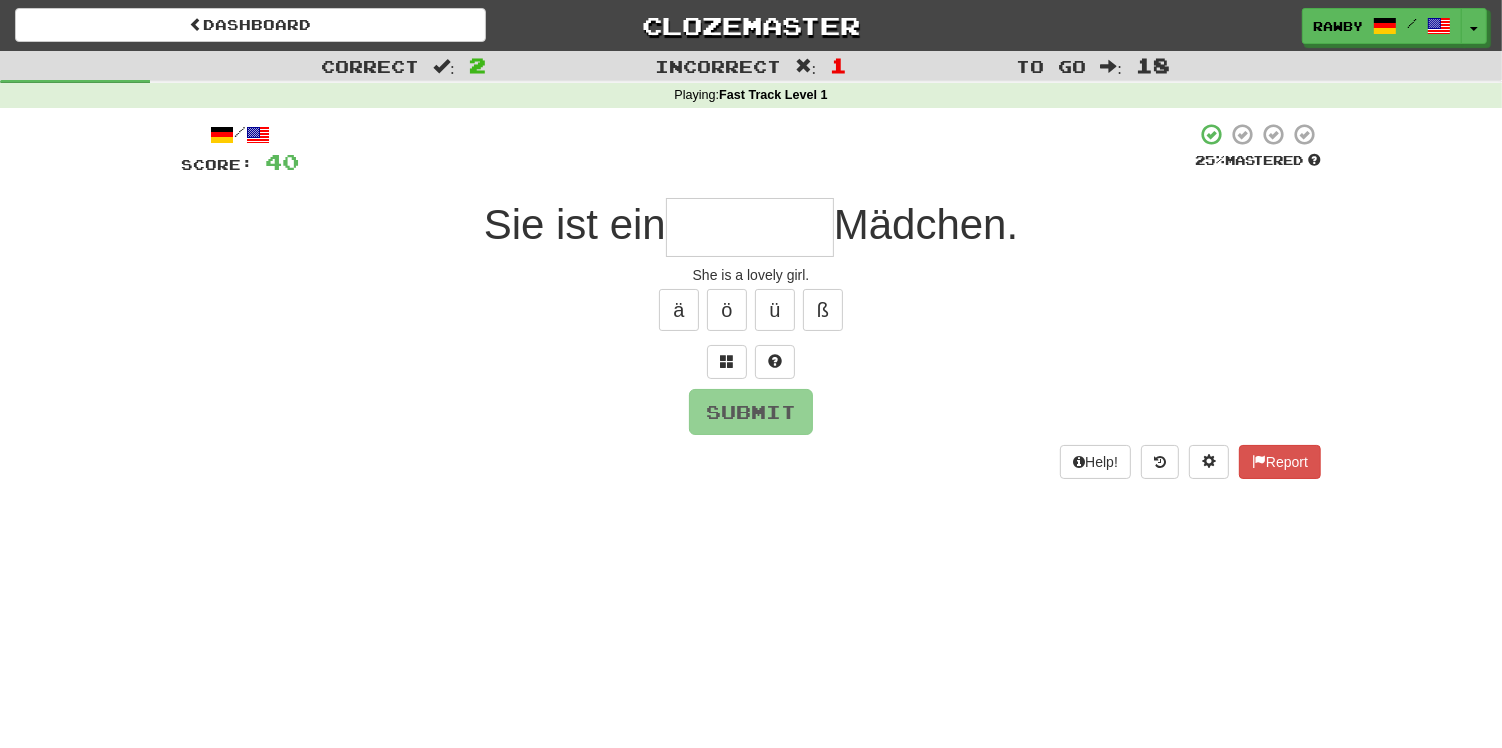 type on "*" 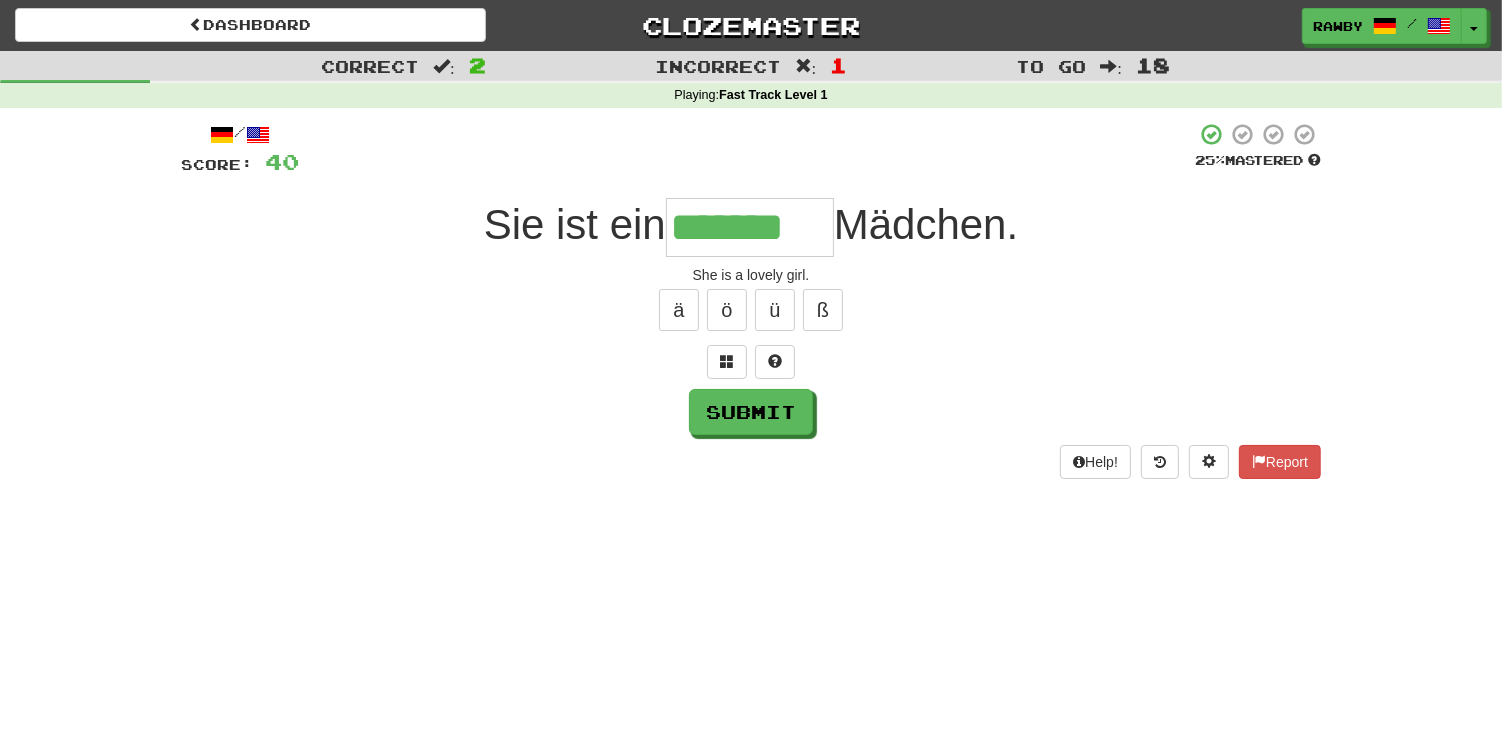 type on "*******" 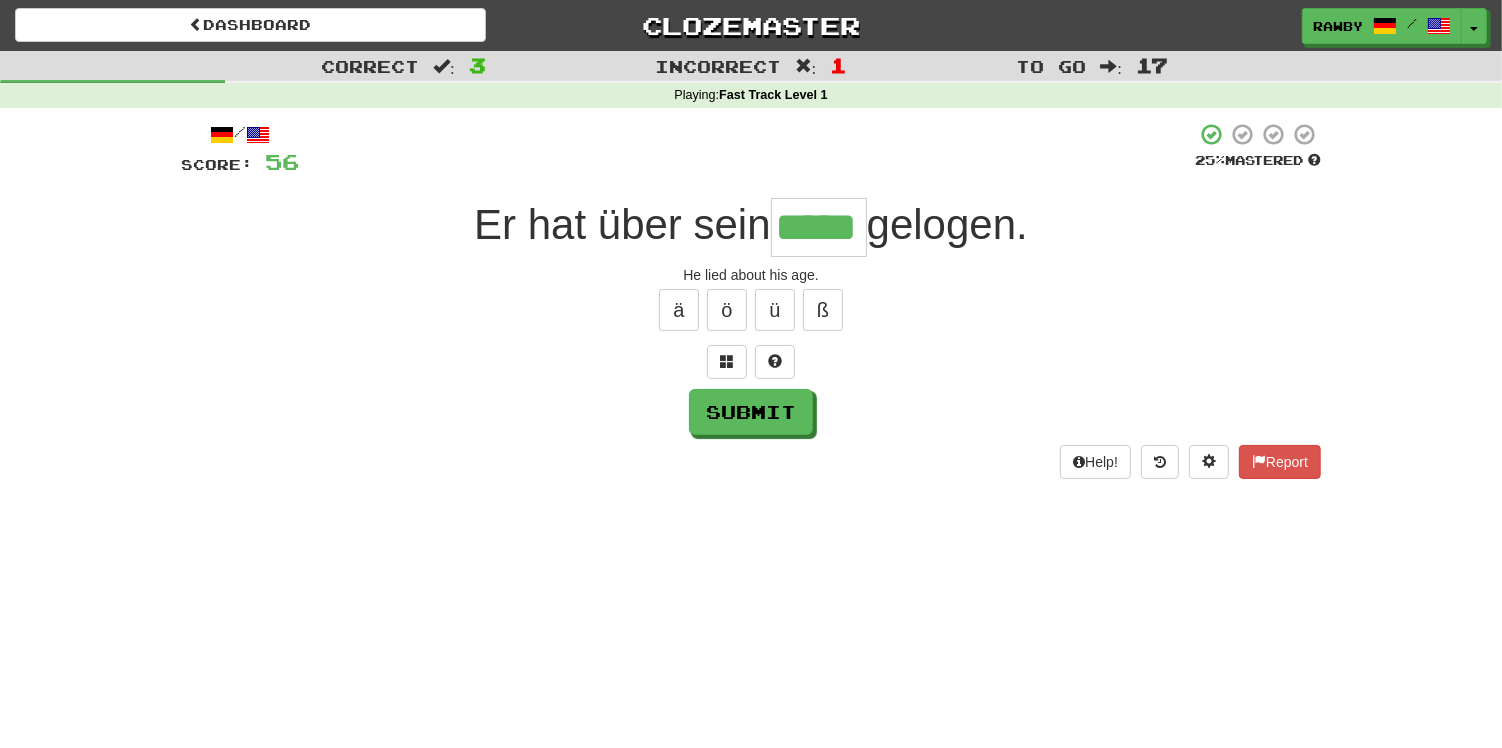type on "*****" 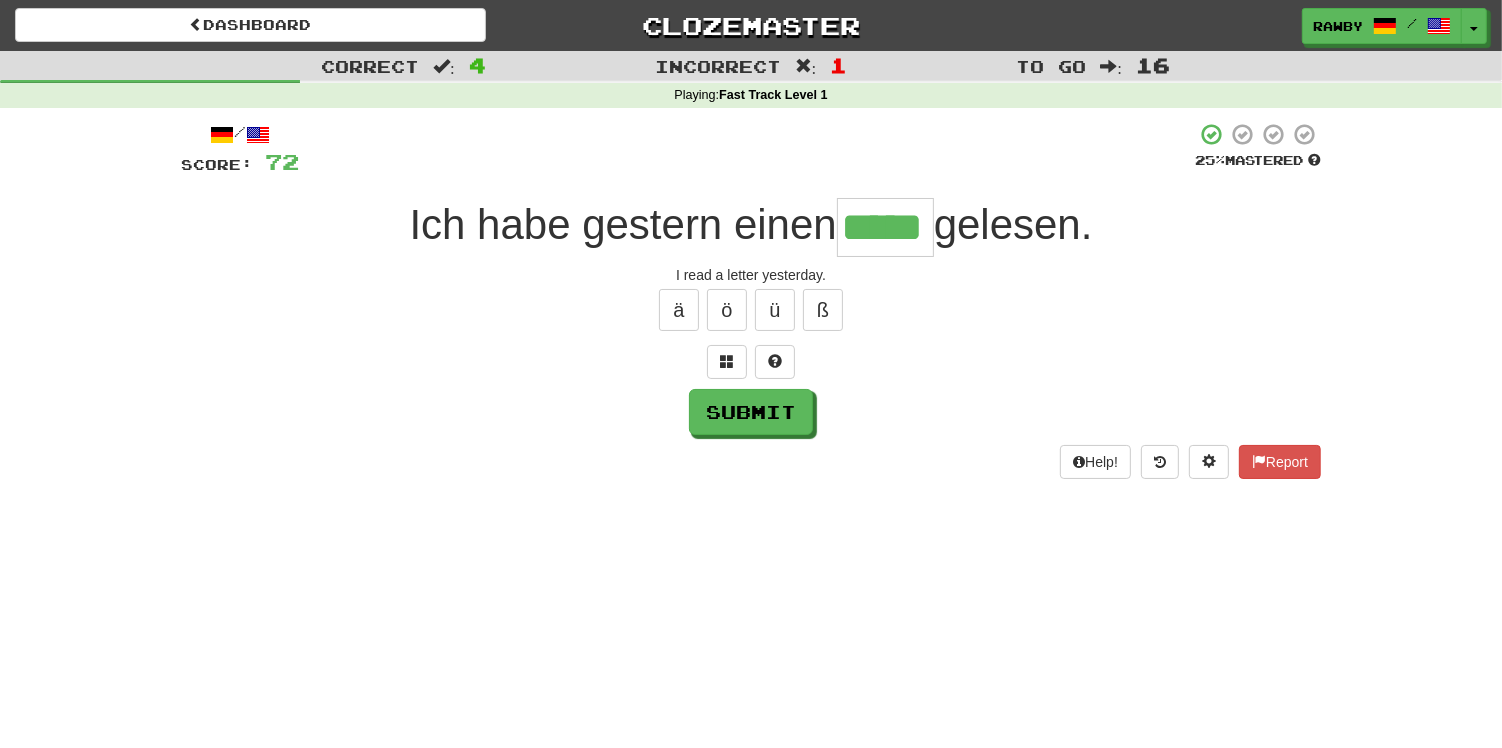 type on "*****" 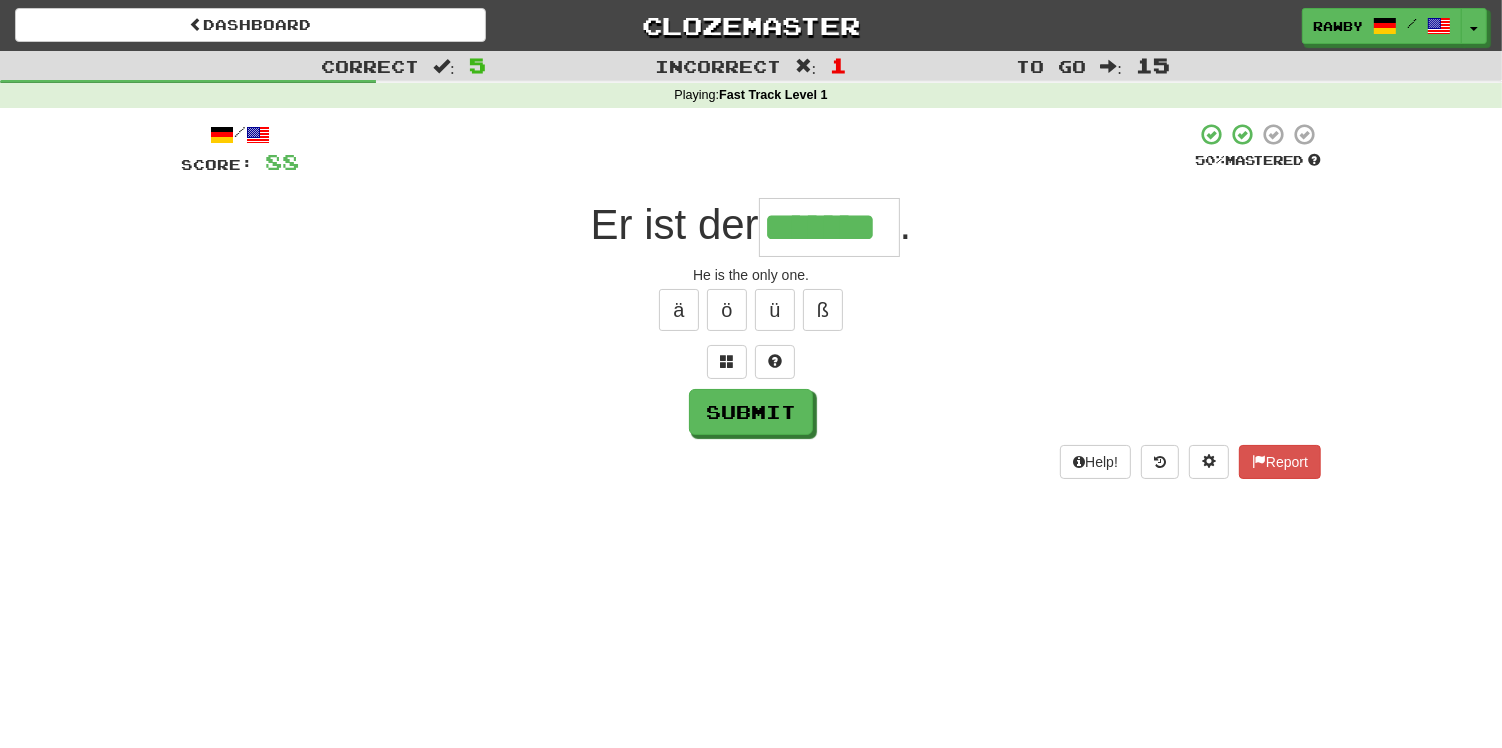 type on "*******" 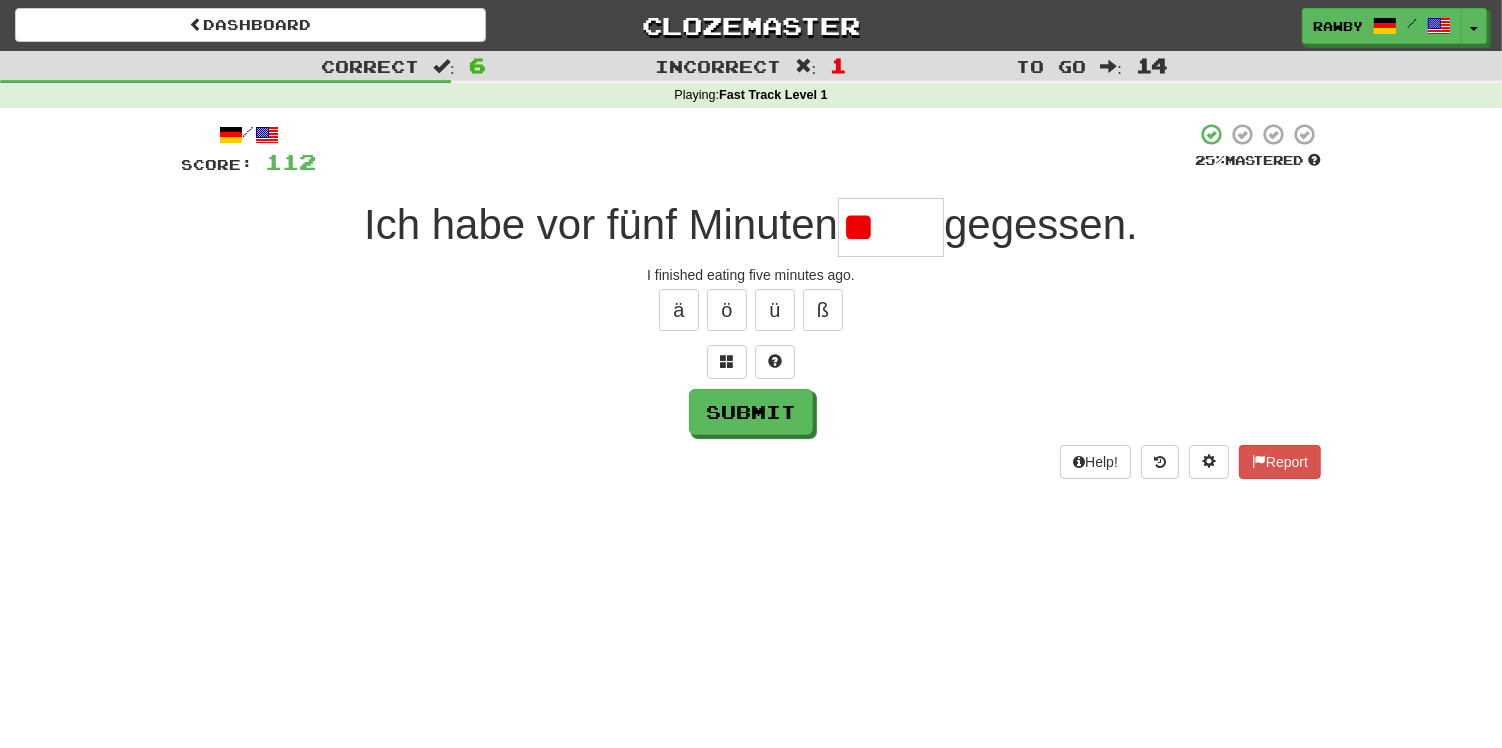 type on "*" 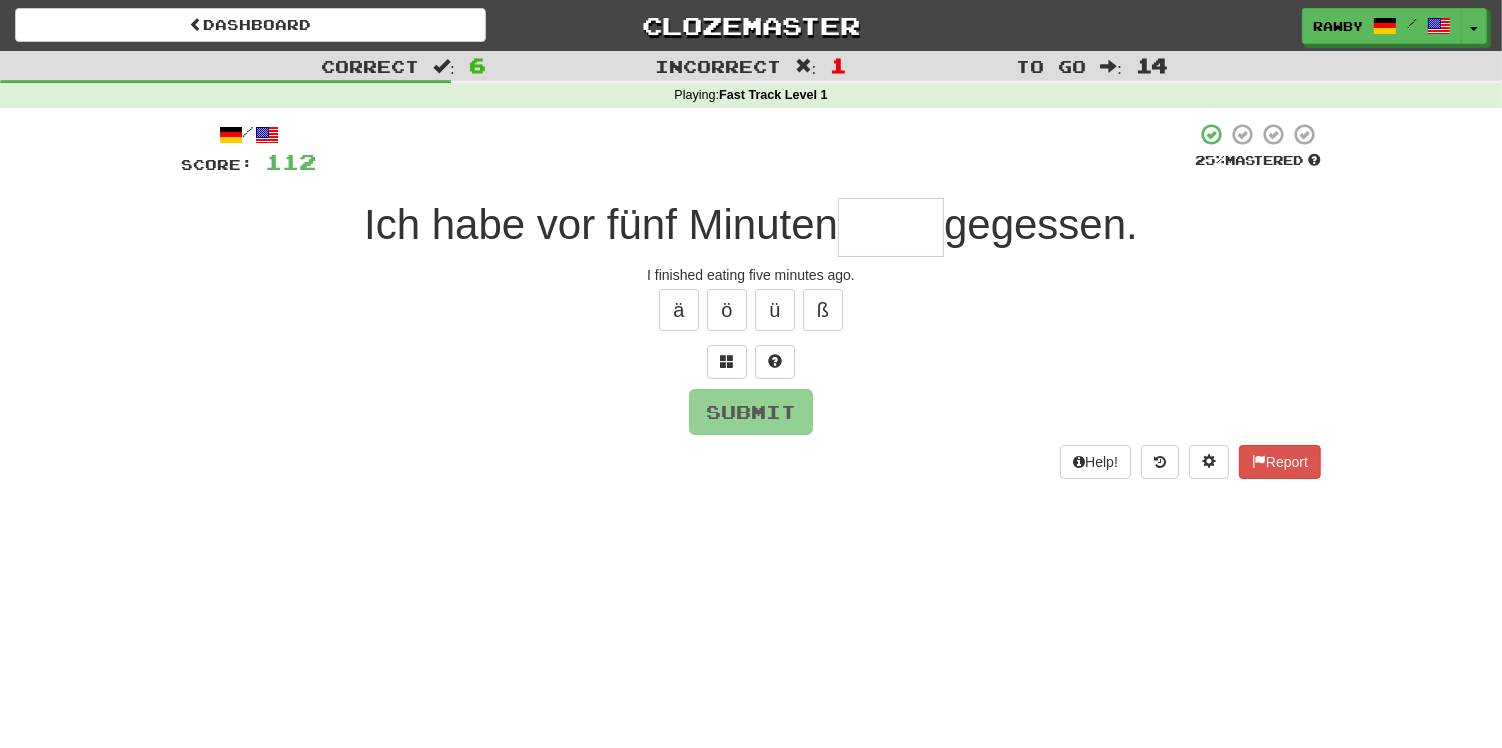 type on "*" 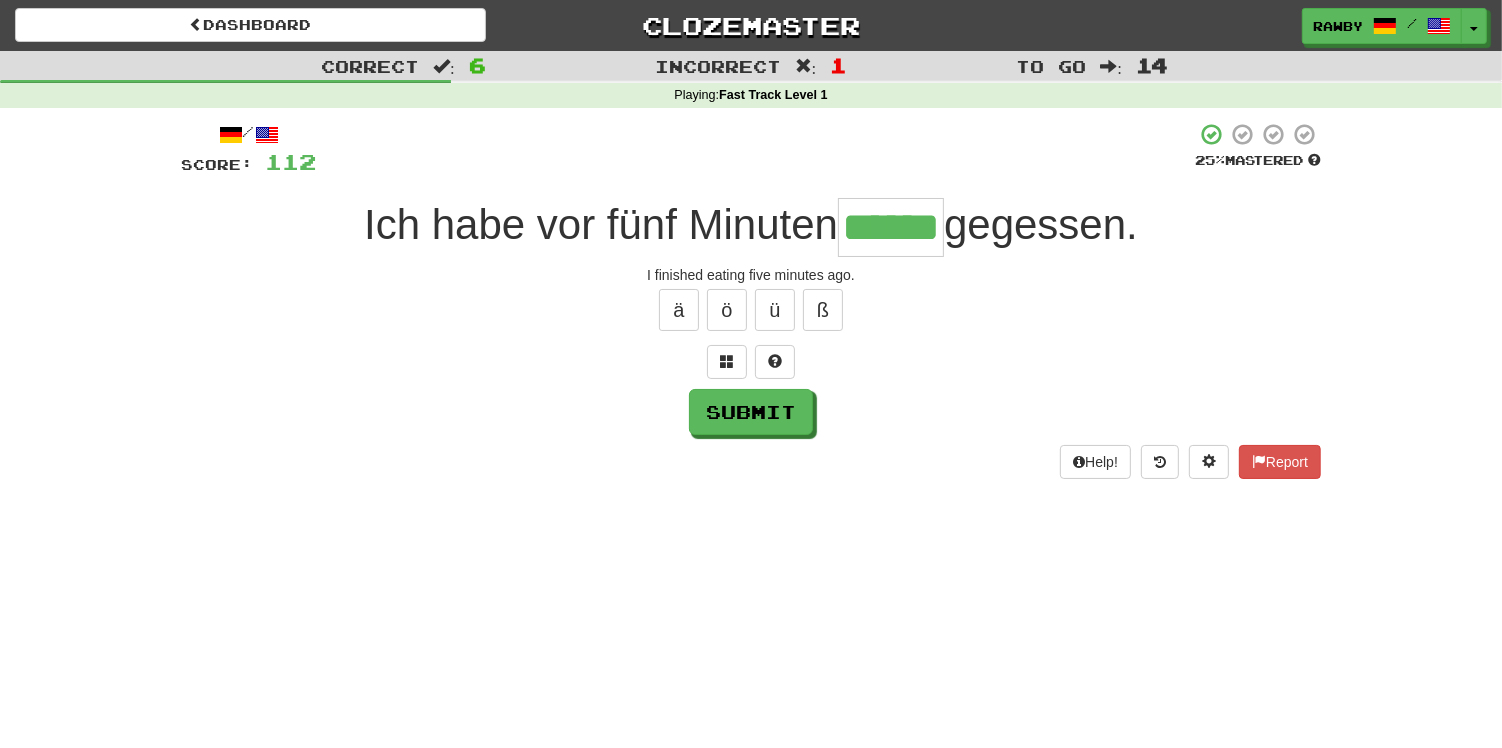 type on "******" 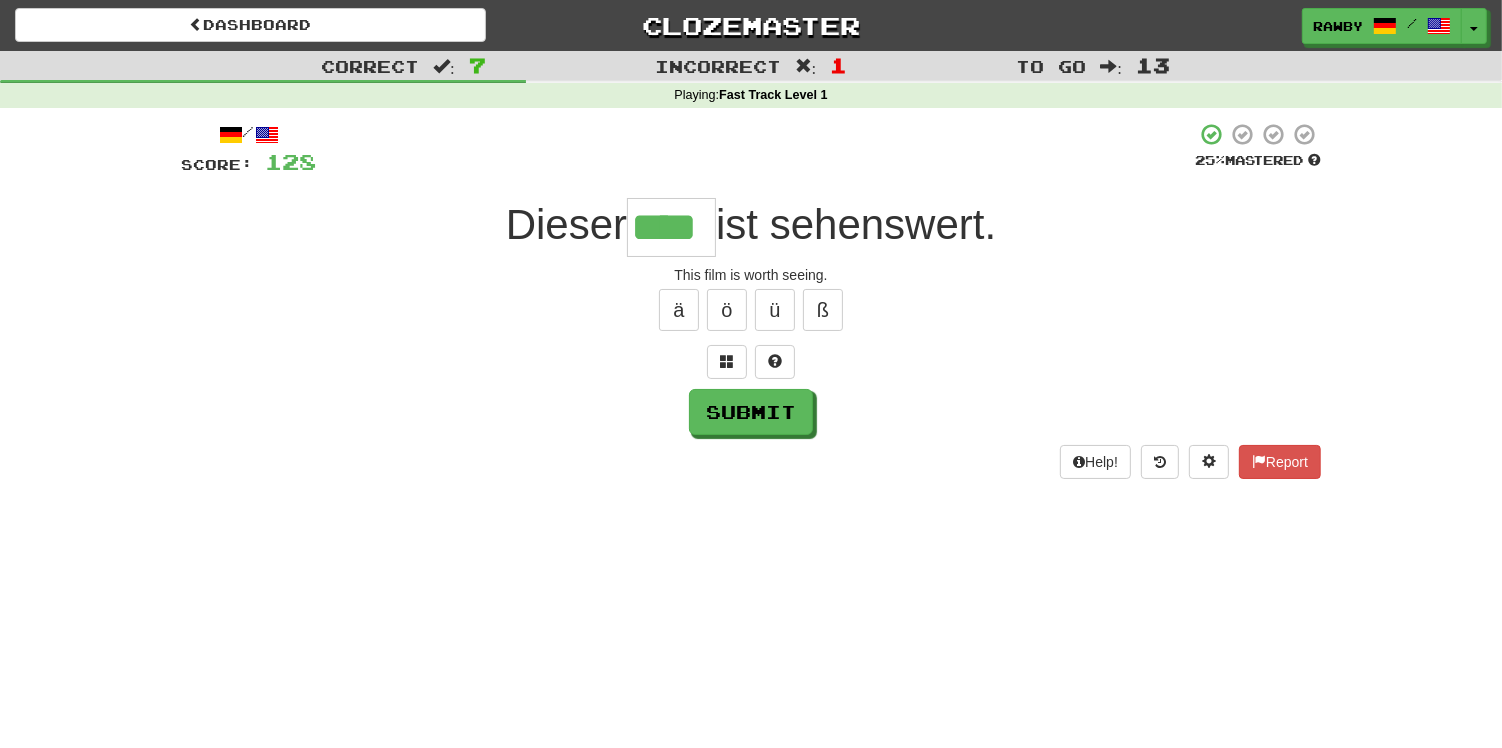 type on "****" 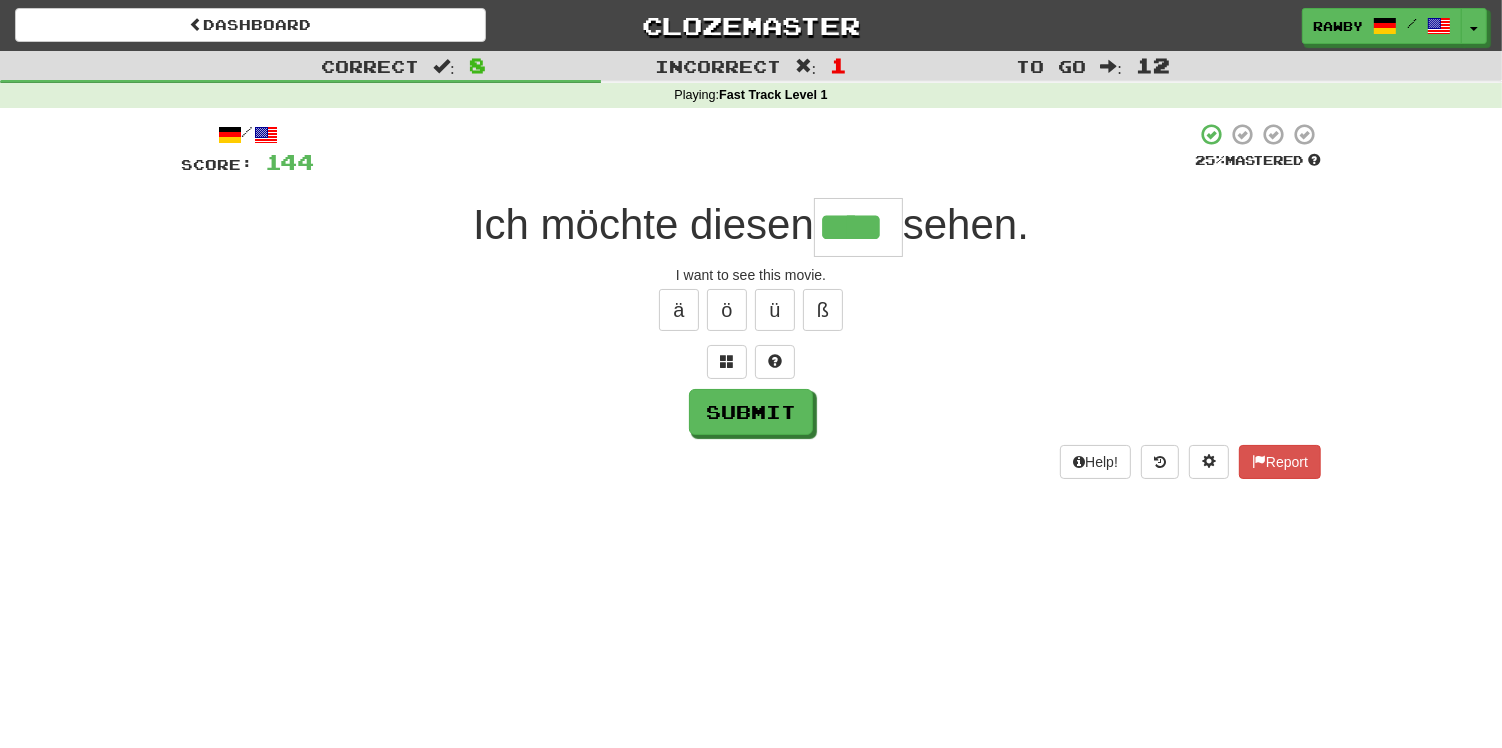 type on "****" 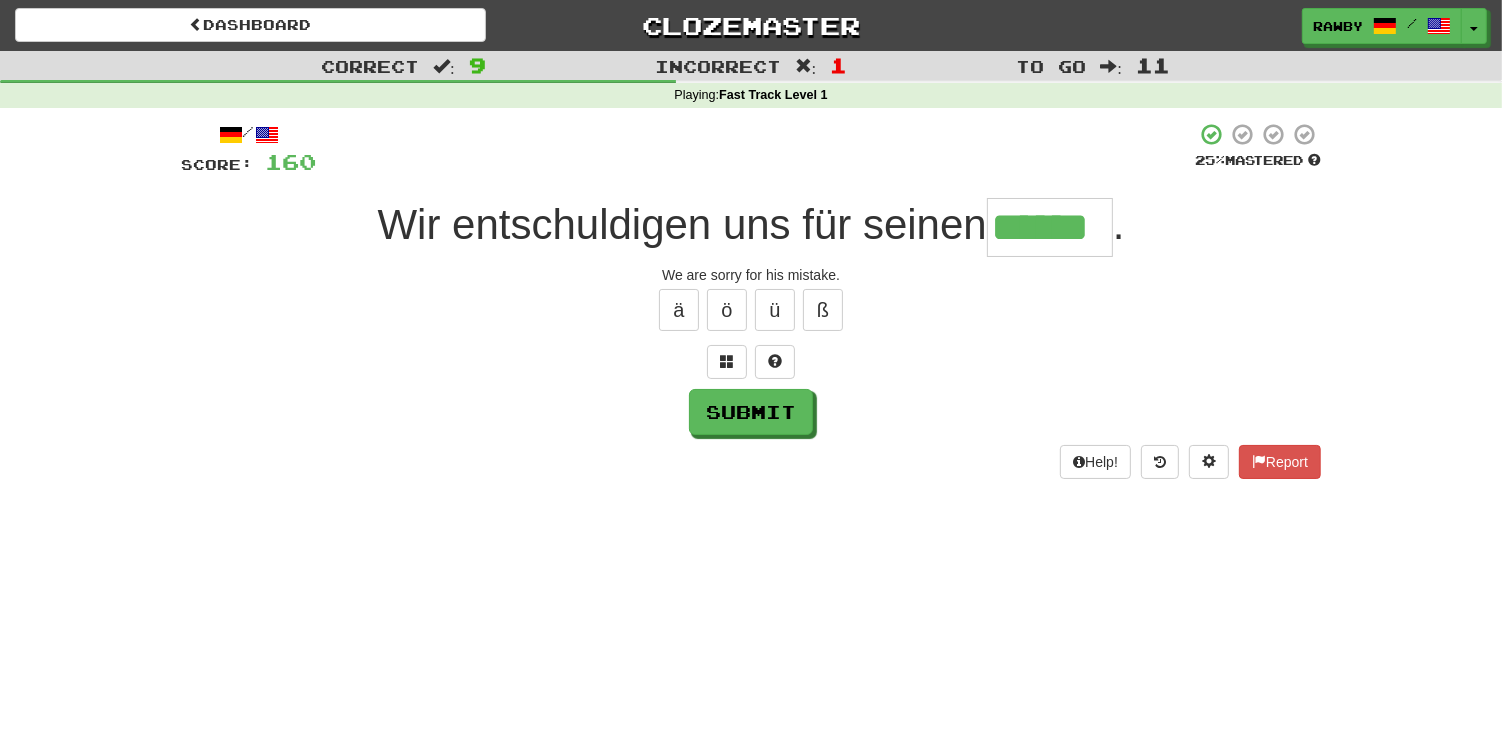 type on "******" 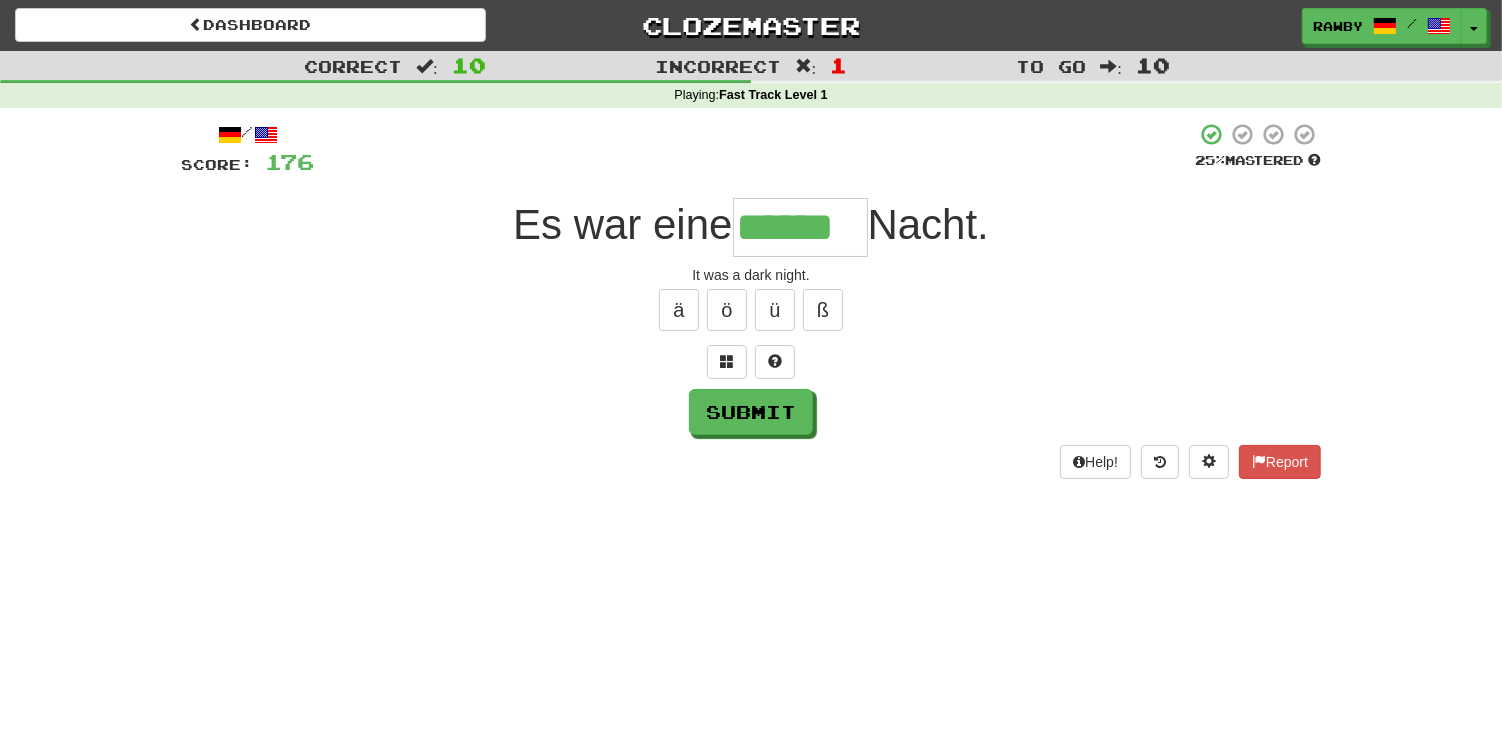 type on "******" 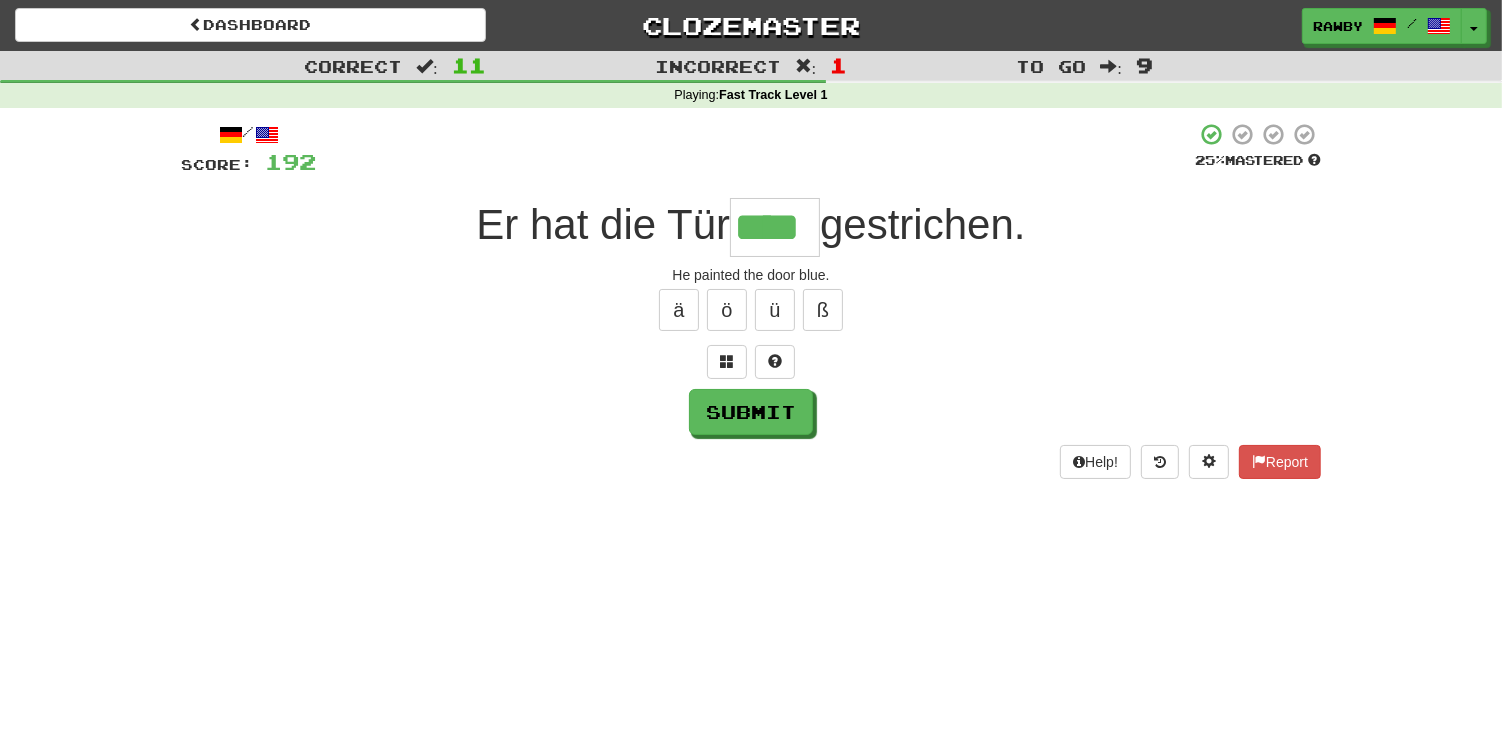 type on "****" 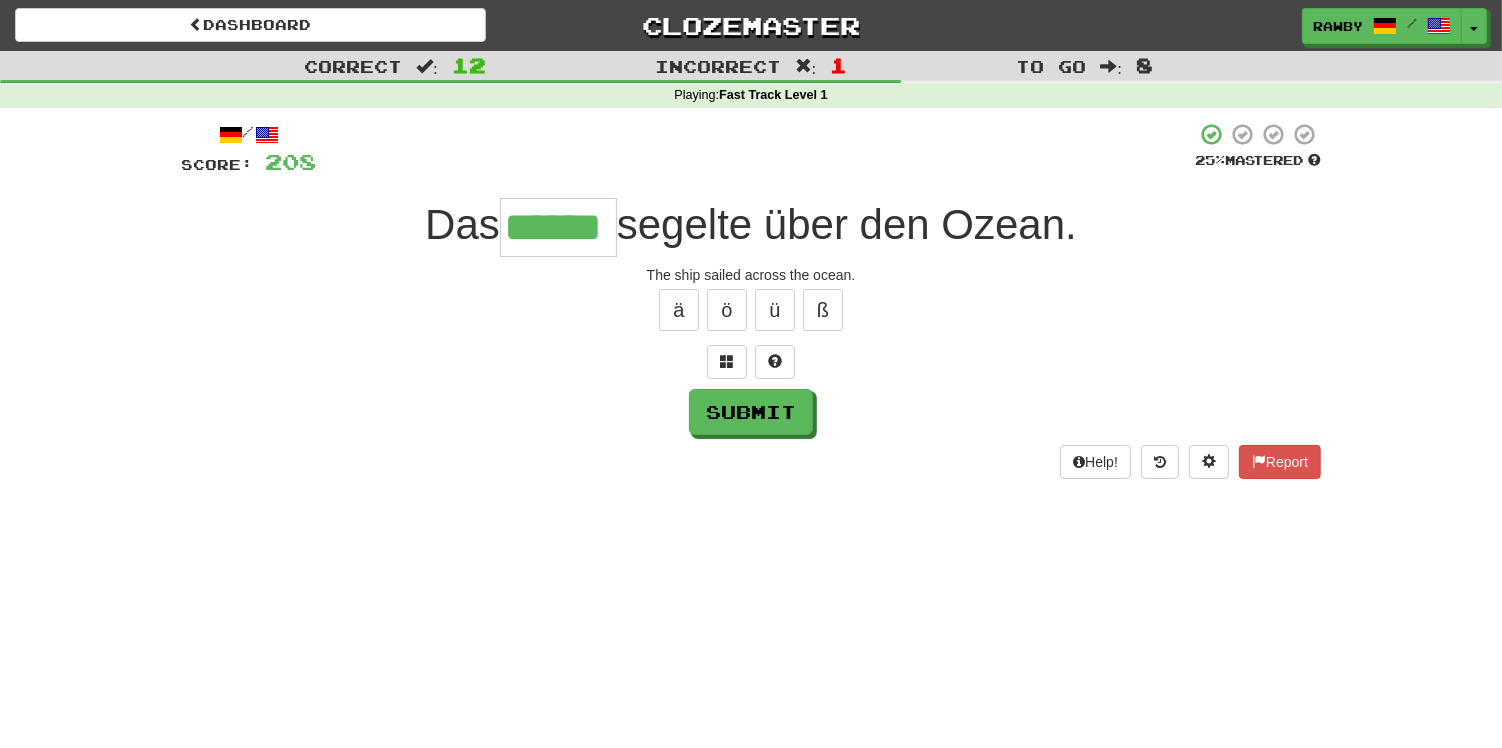 type on "******" 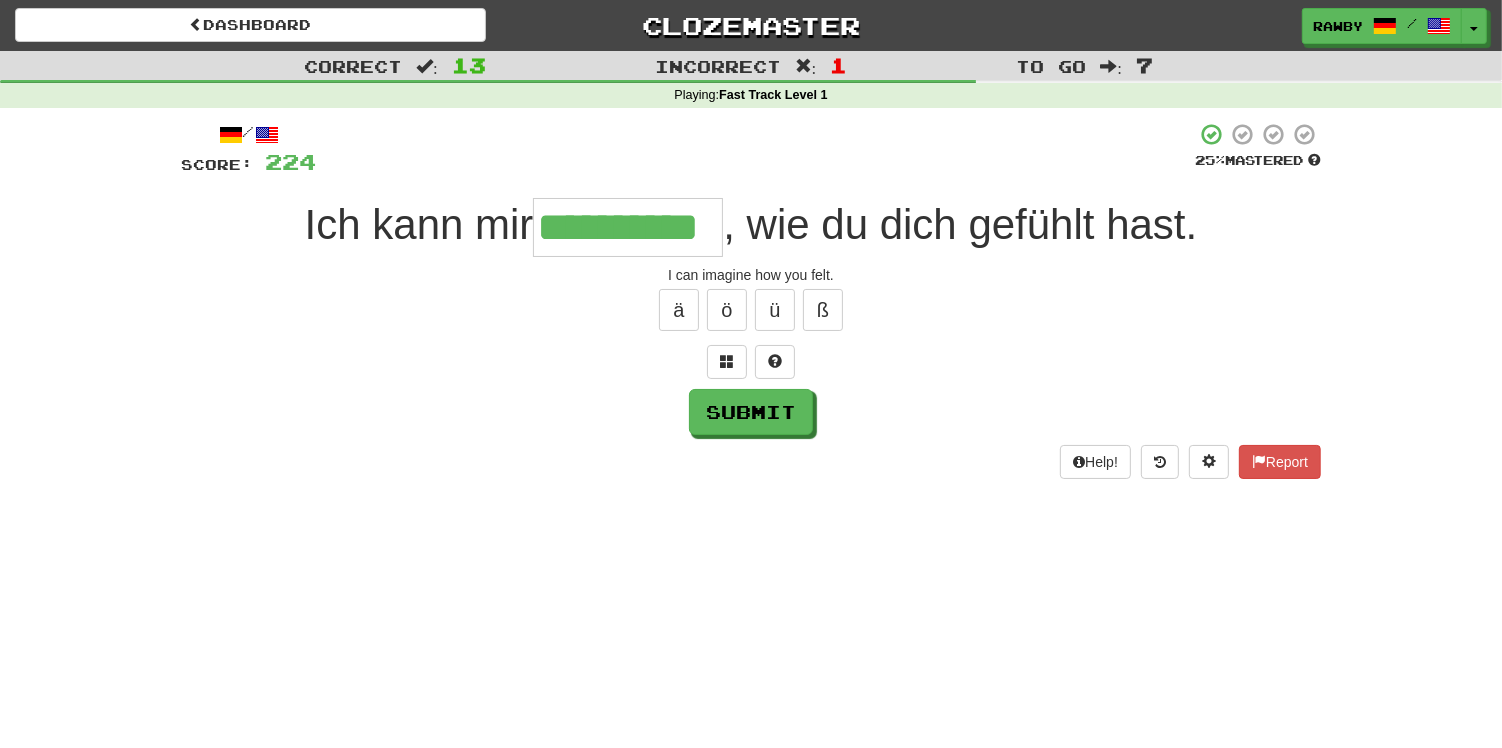 type on "**********" 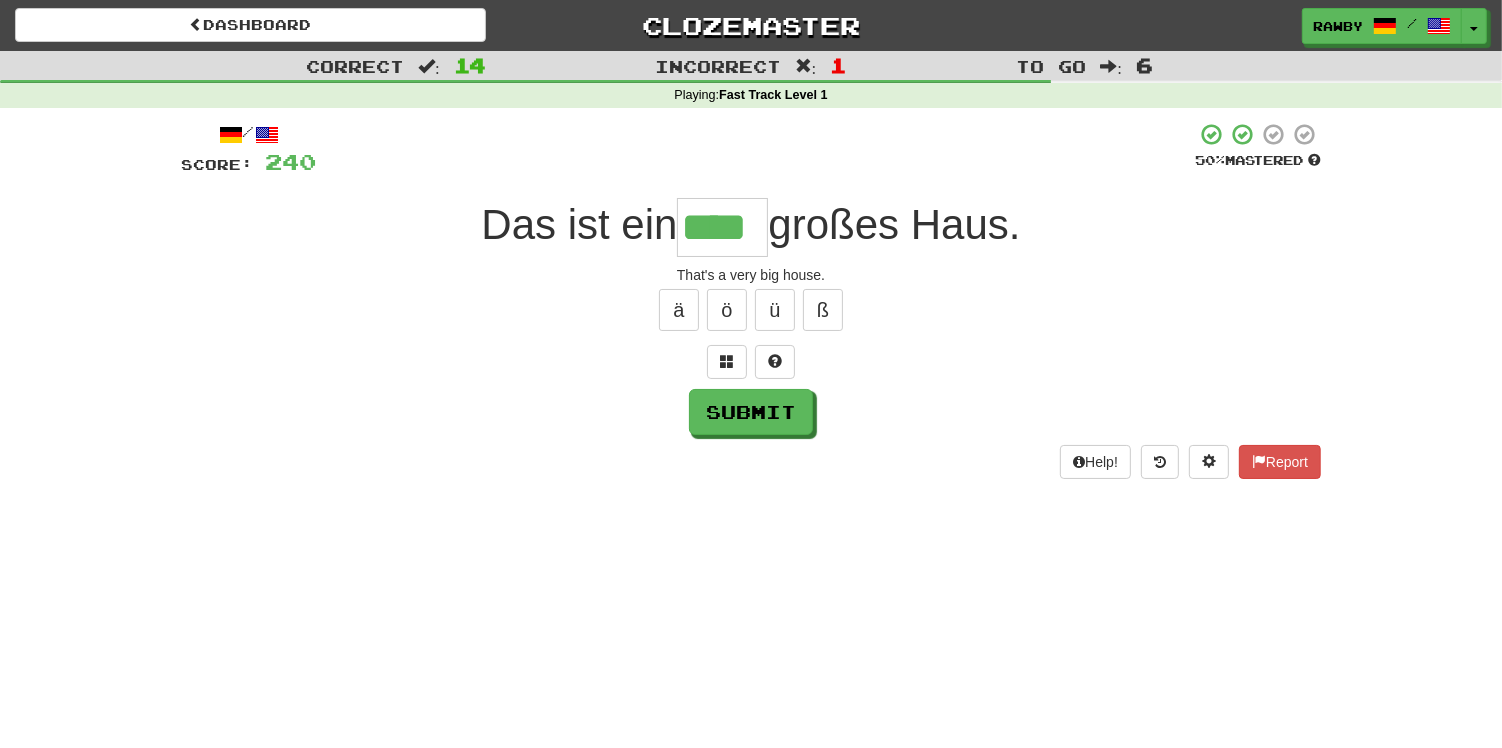type on "****" 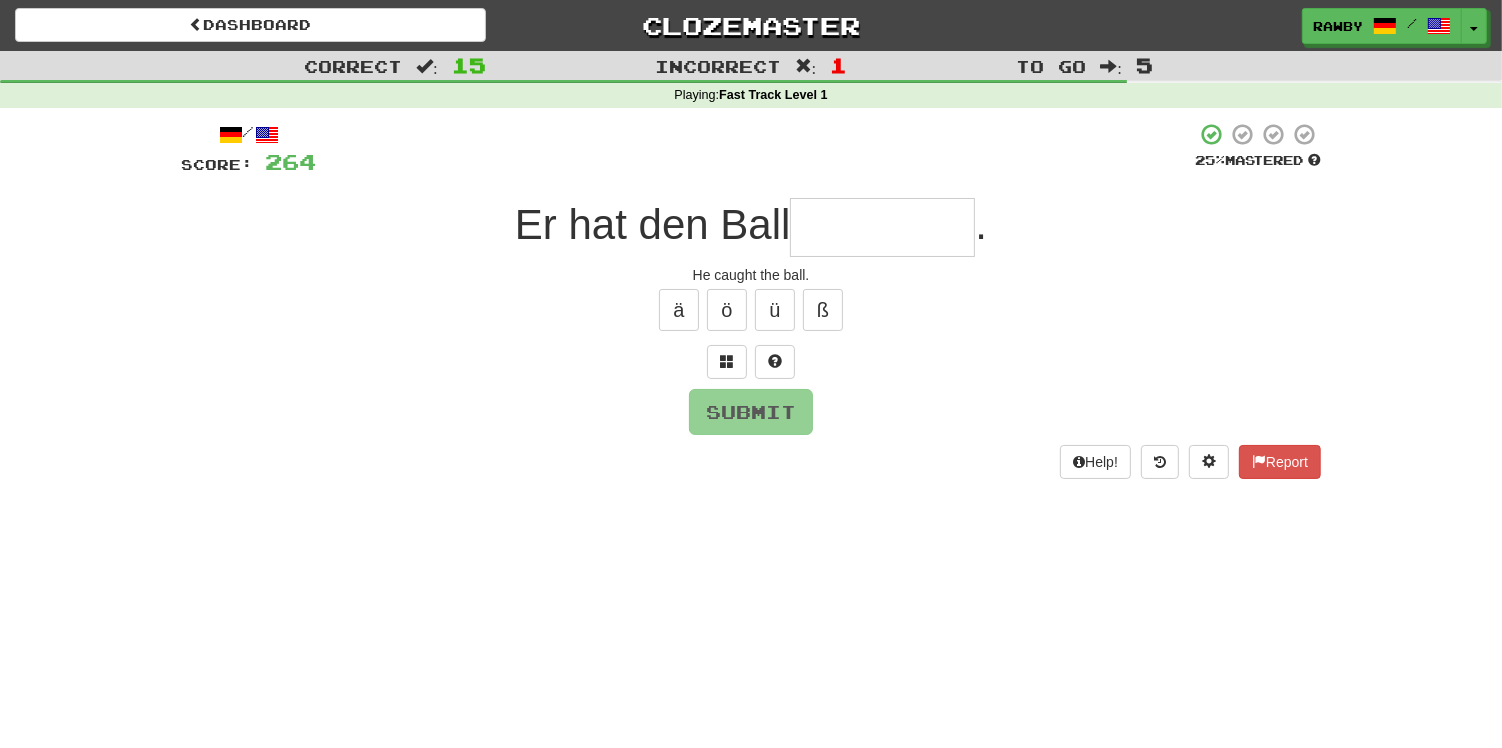 type on "*" 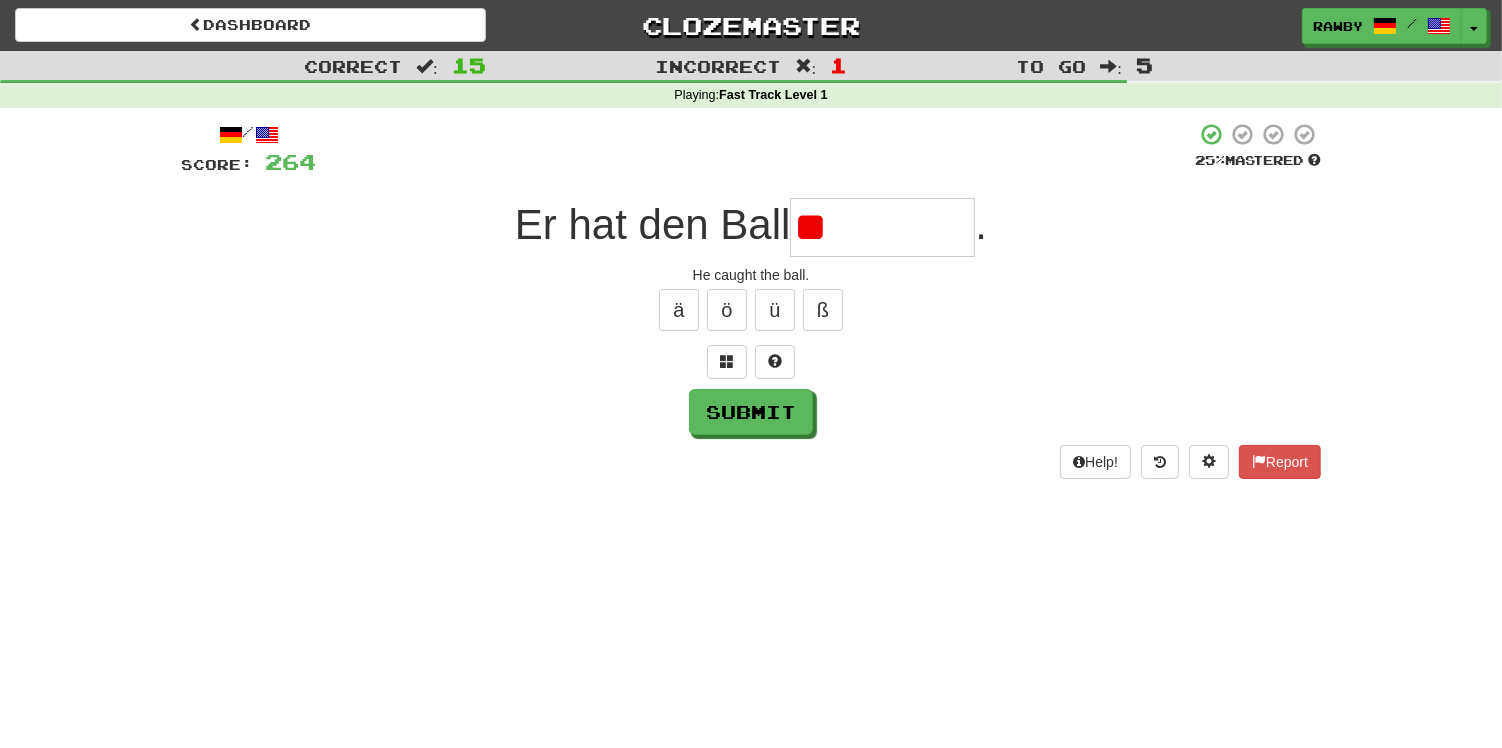 type on "*" 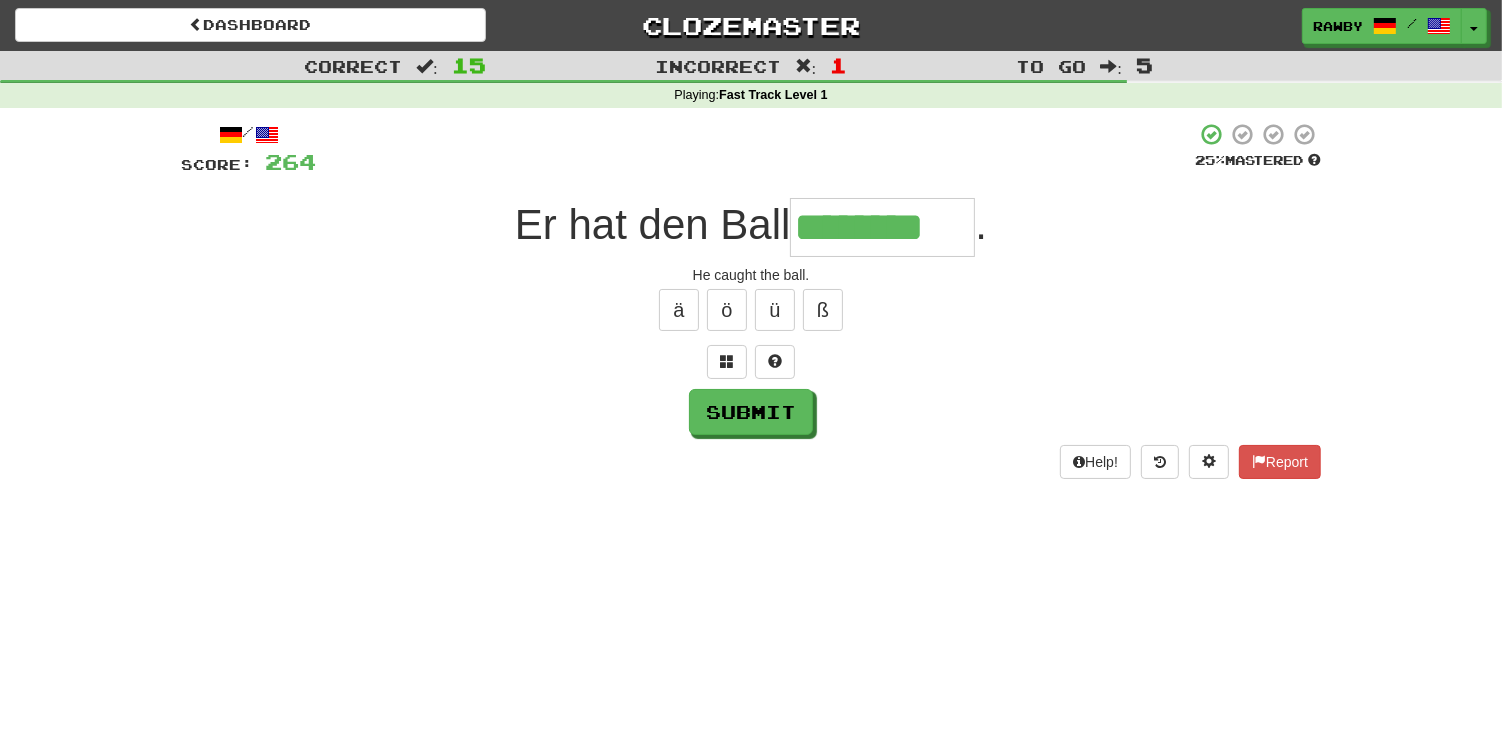 type on "********" 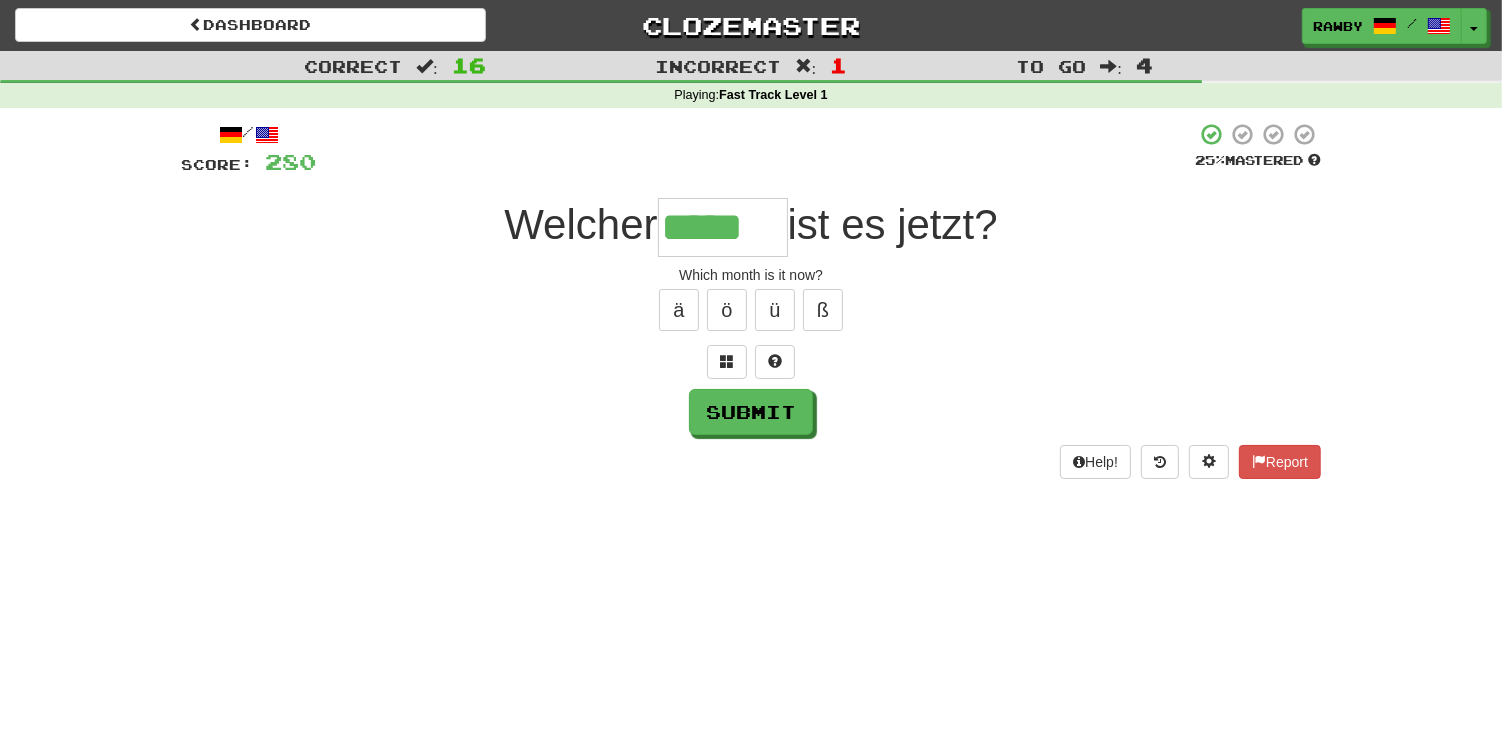 type on "*****" 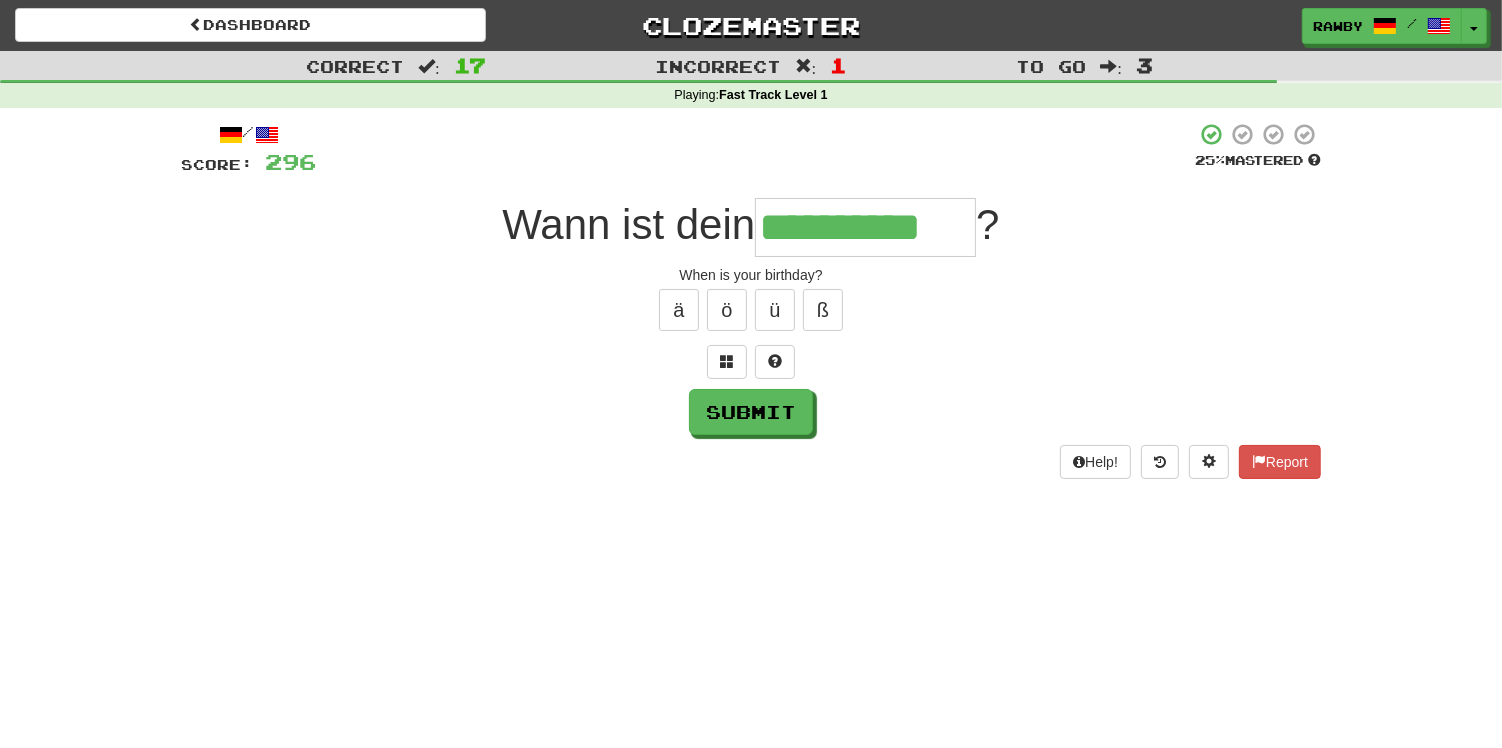 type on "**********" 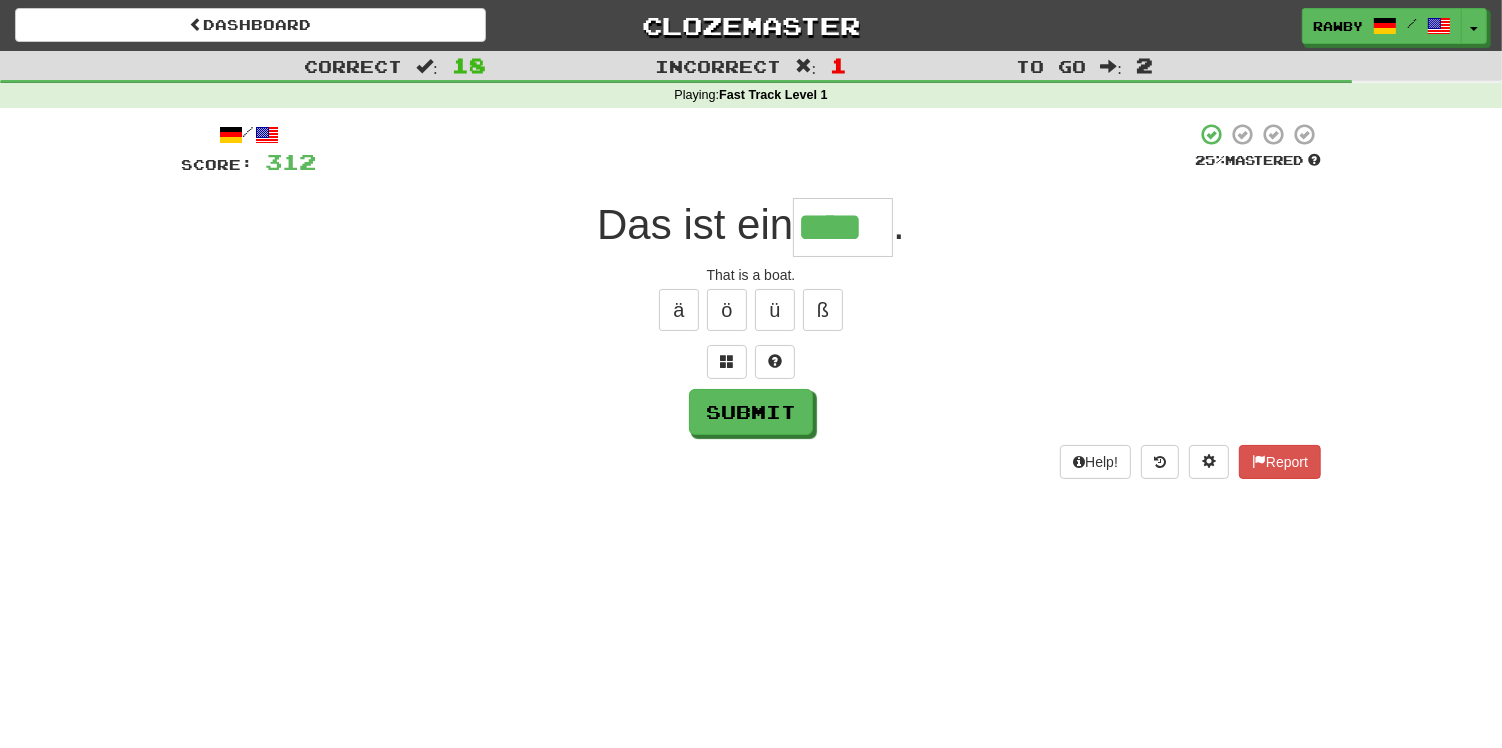 type on "****" 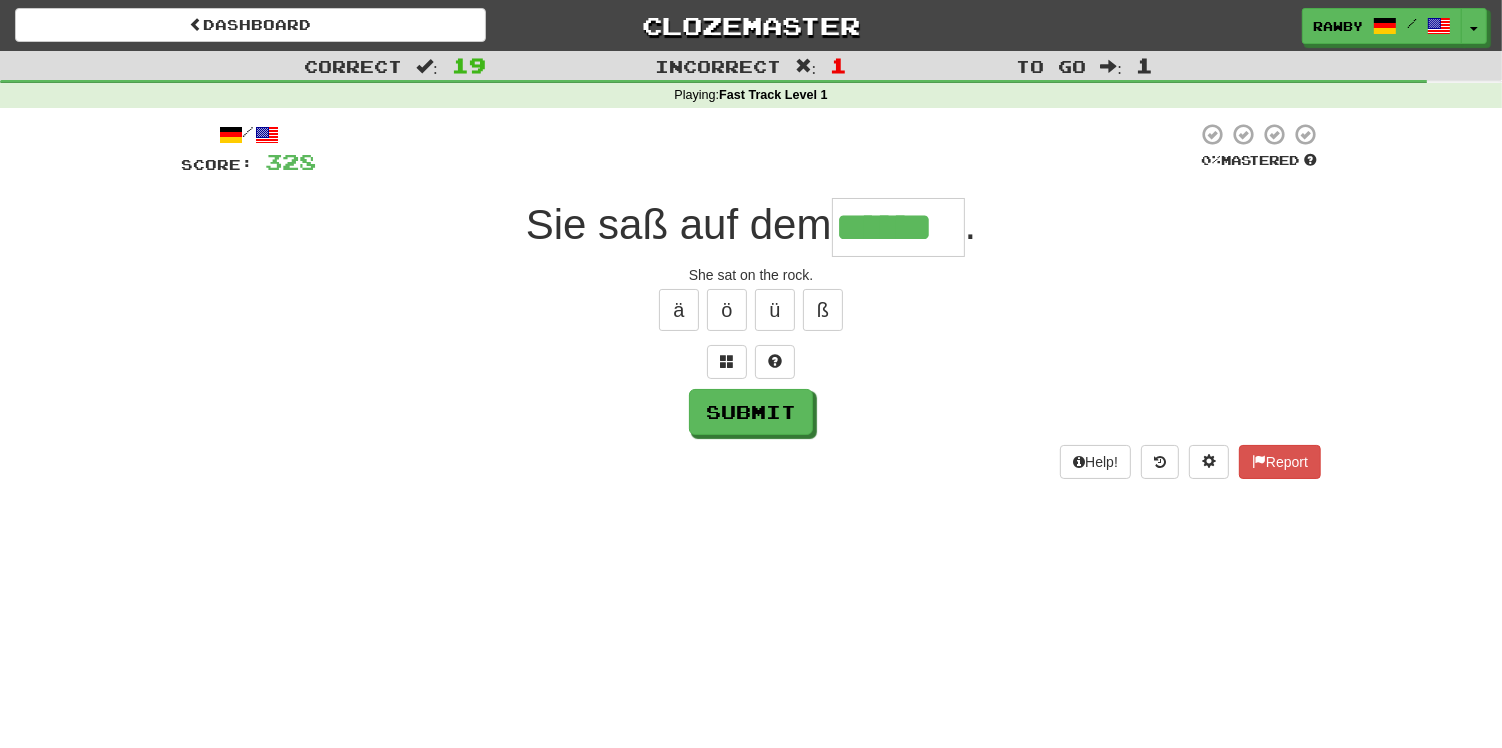 type on "******" 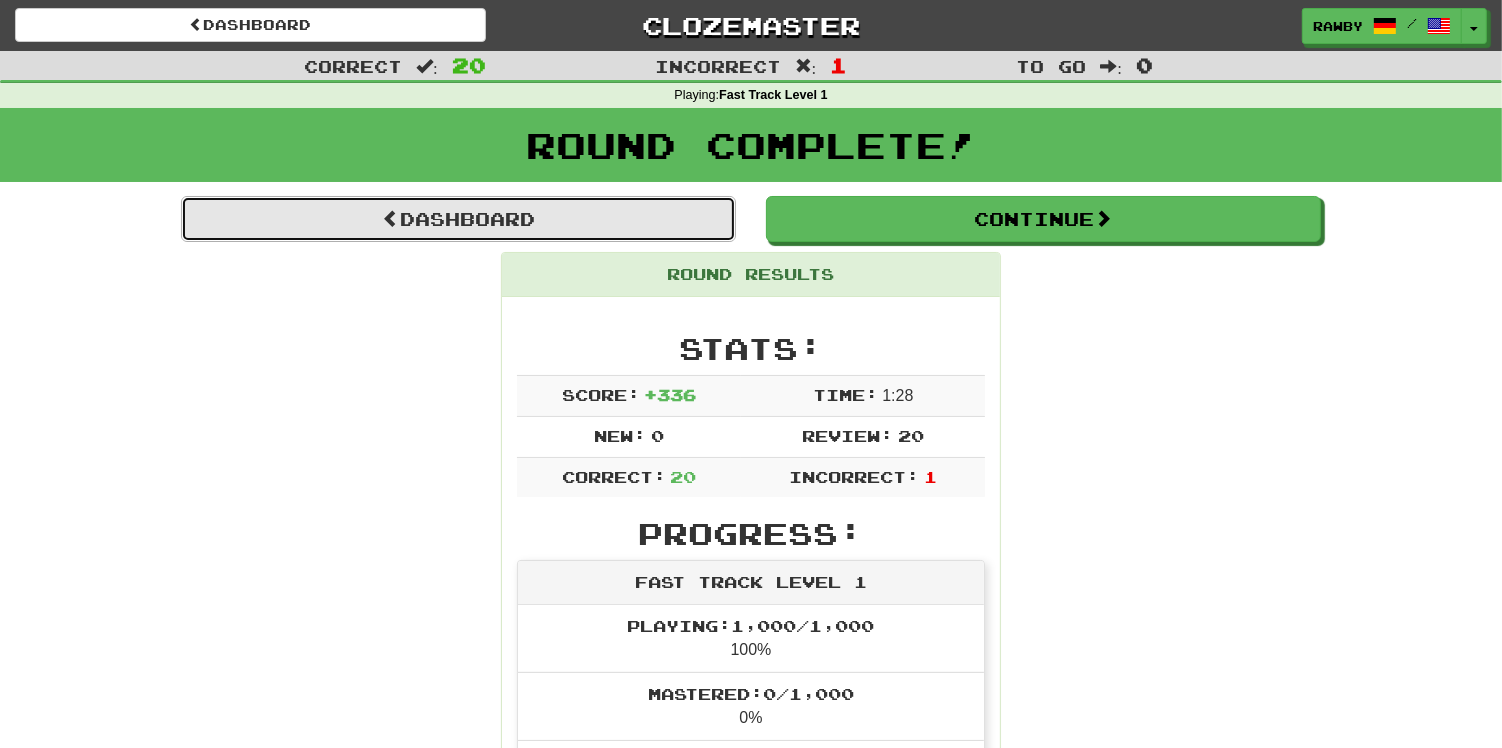 click on "Dashboard" at bounding box center (458, 219) 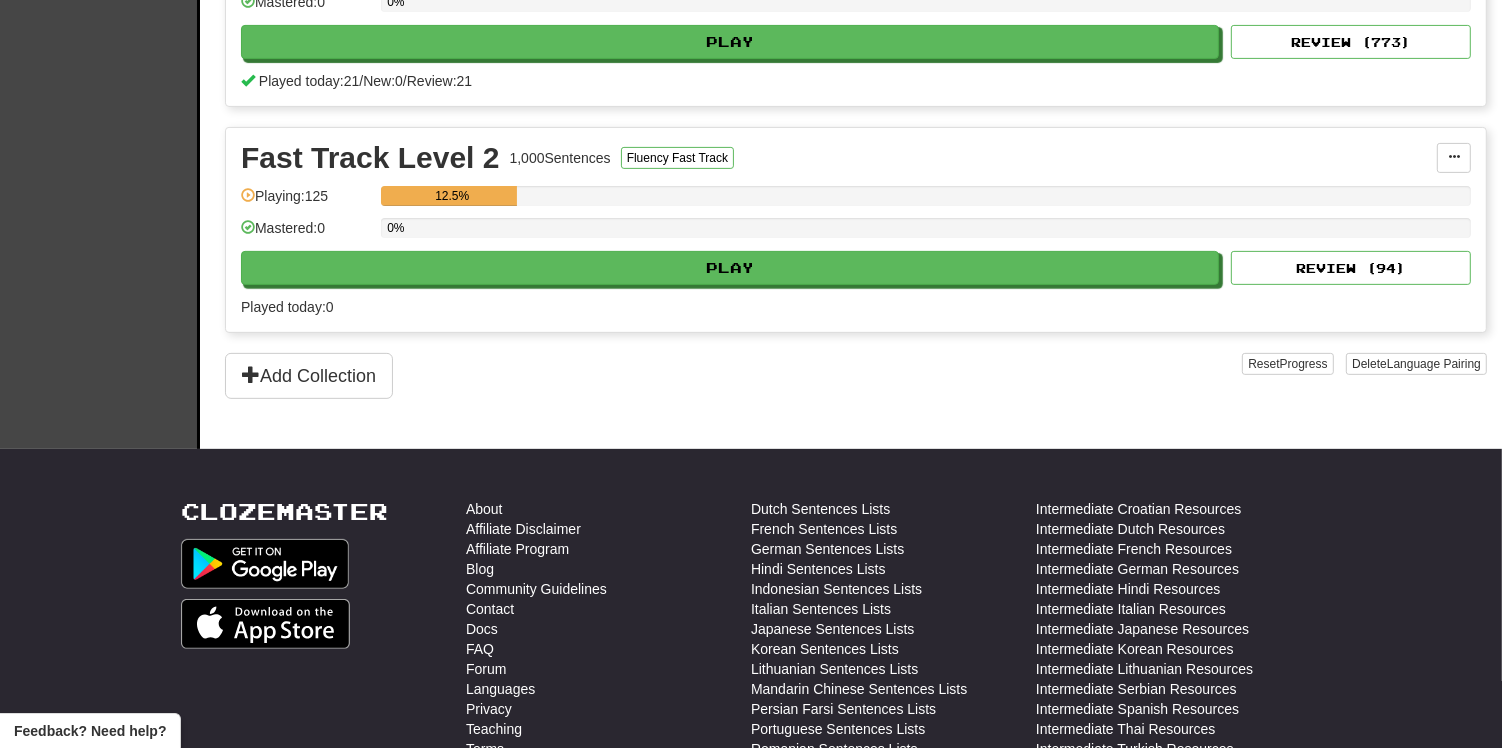 scroll, scrollTop: 615, scrollLeft: 0, axis: vertical 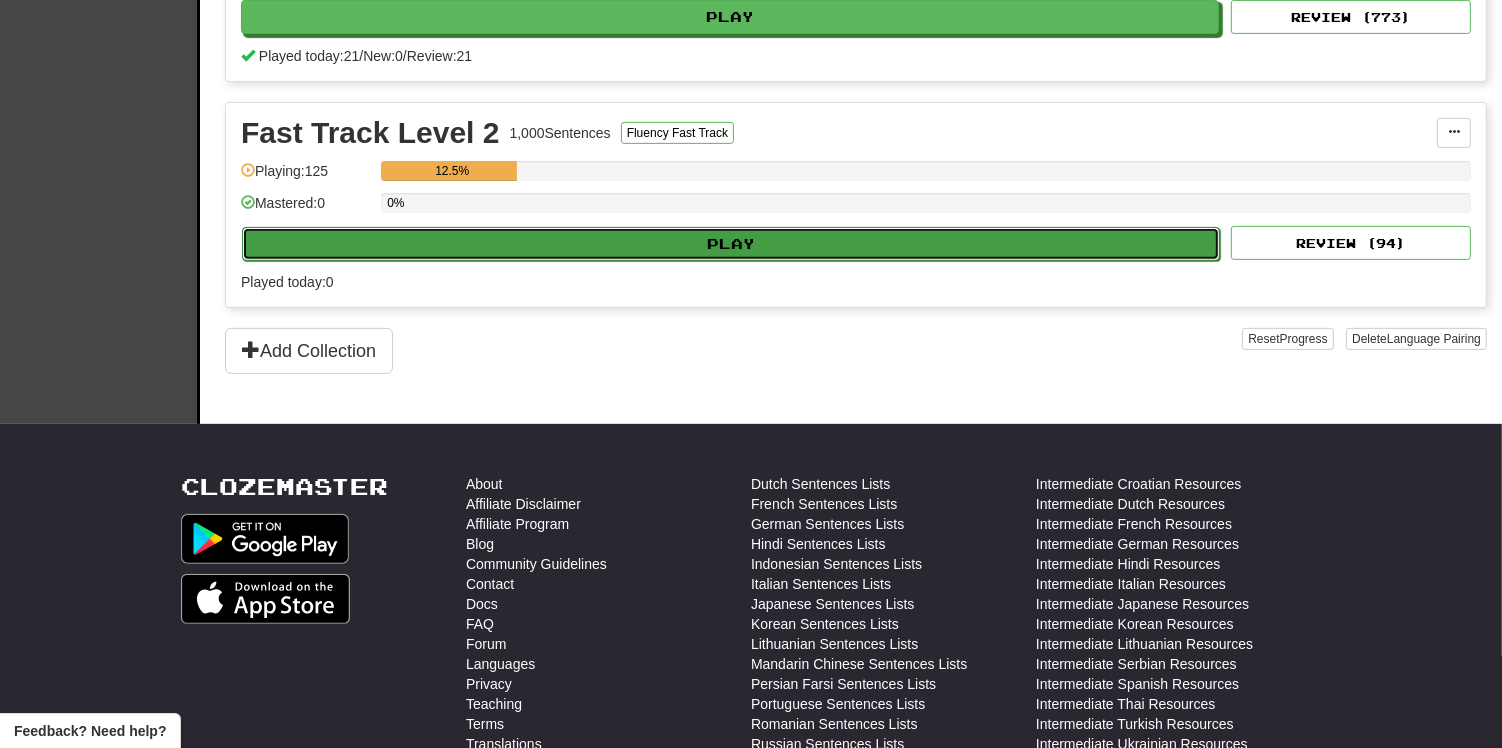 click on "Play" at bounding box center [731, 244] 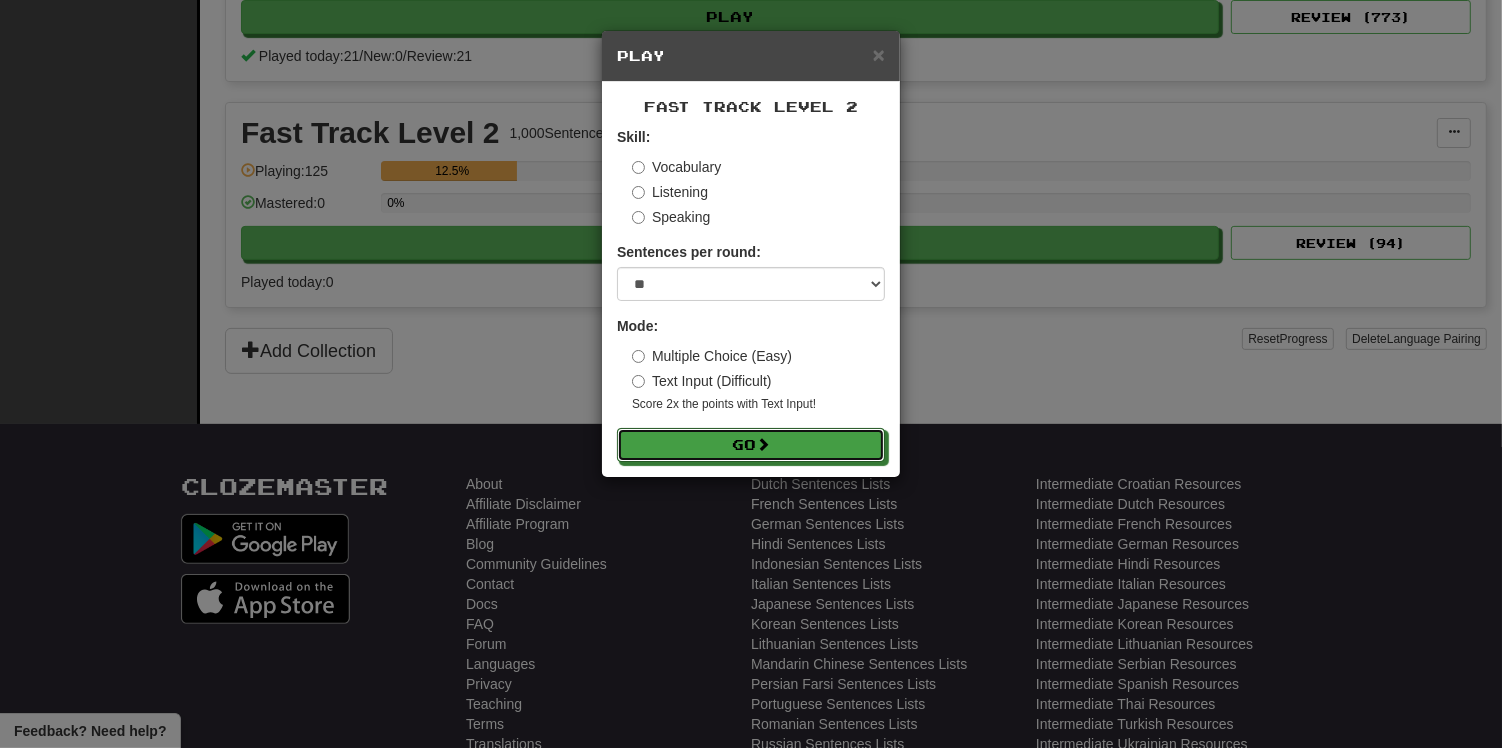 drag, startPoint x: 803, startPoint y: 444, endPoint x: 897, endPoint y: 146, distance: 312.474 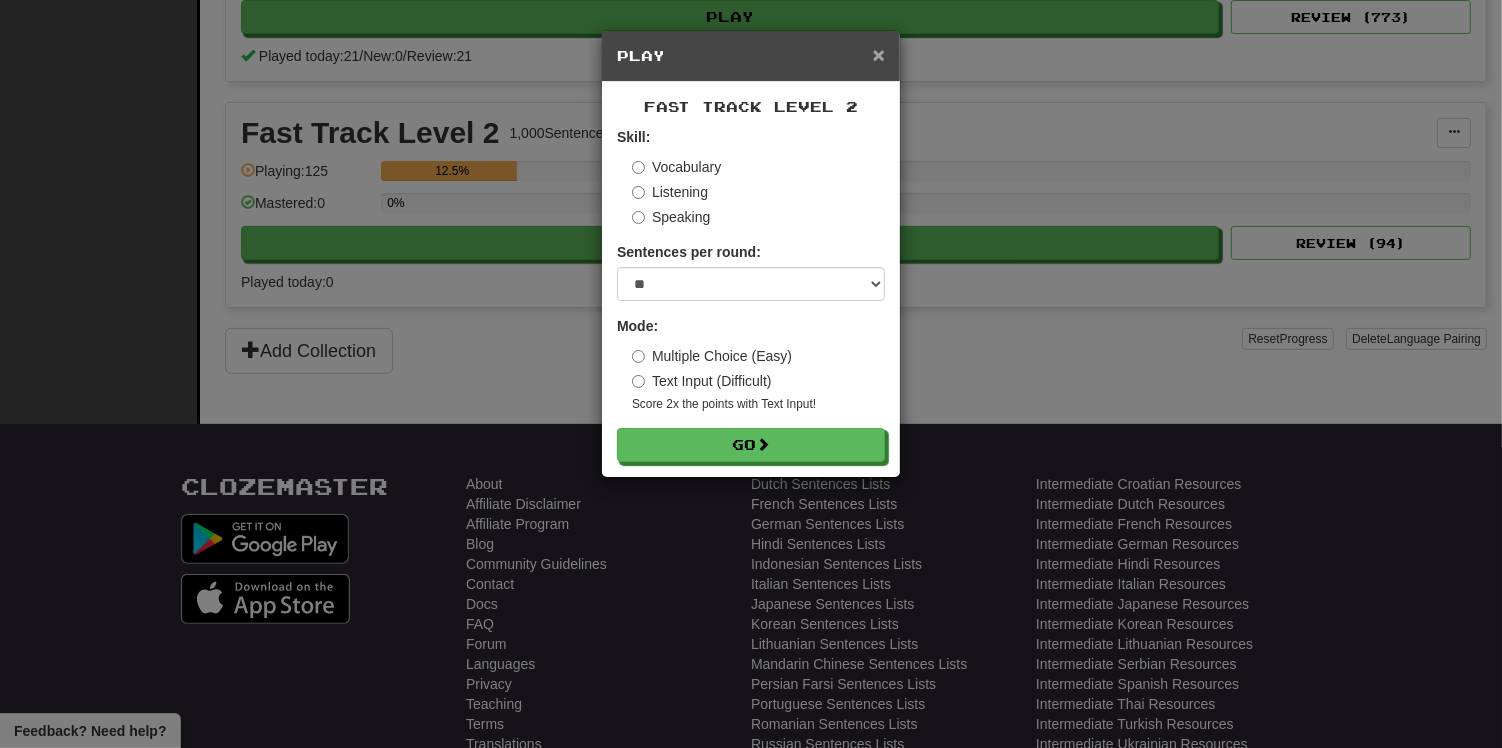 click on "×" at bounding box center (879, 54) 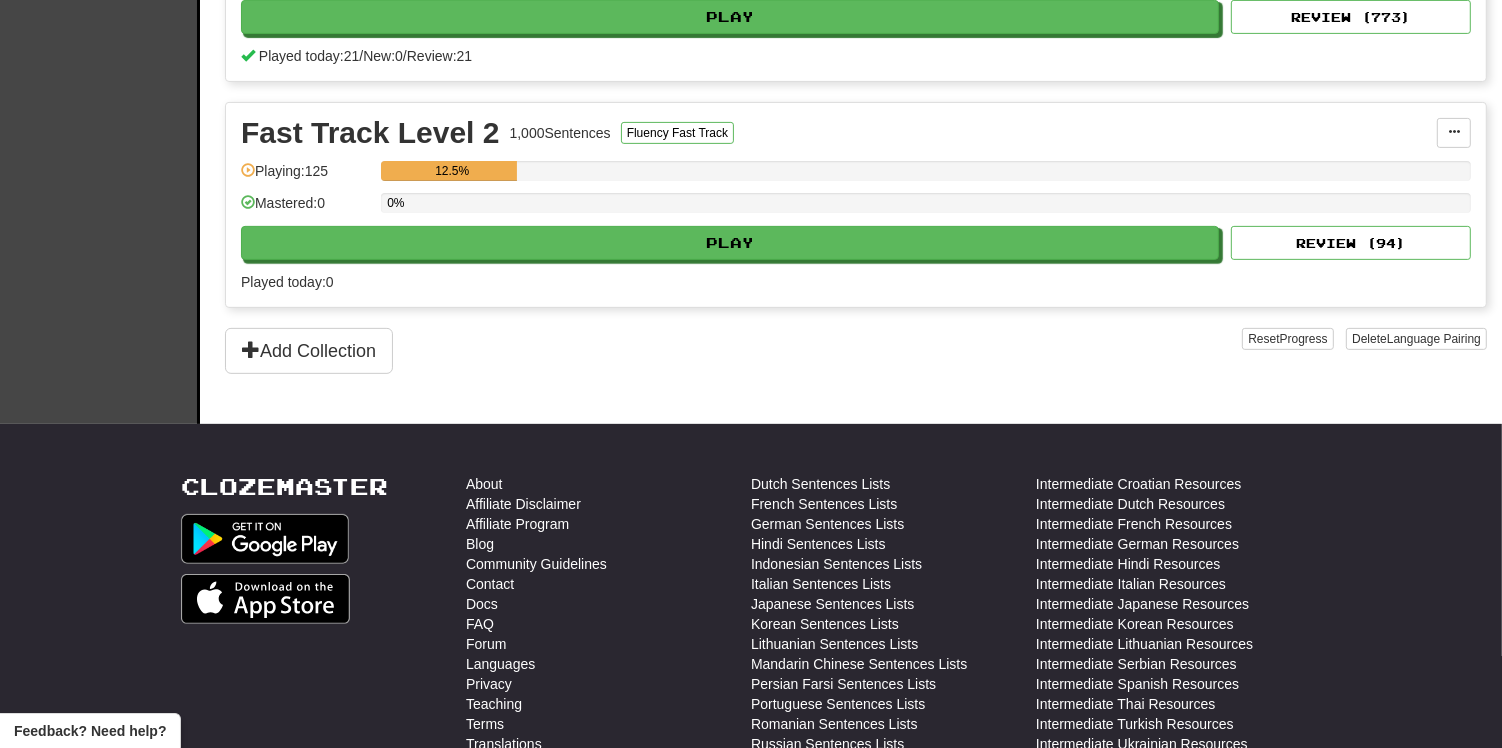 click on "Fast Track Level 2 1,000  Sentences Fluency Fast Track Manage Sentences Unpin from Dashboard  Playing:  125 12.5%  Mastered:  0 0% Play Review ( 94 ) Played today:  0" at bounding box center (856, 205) 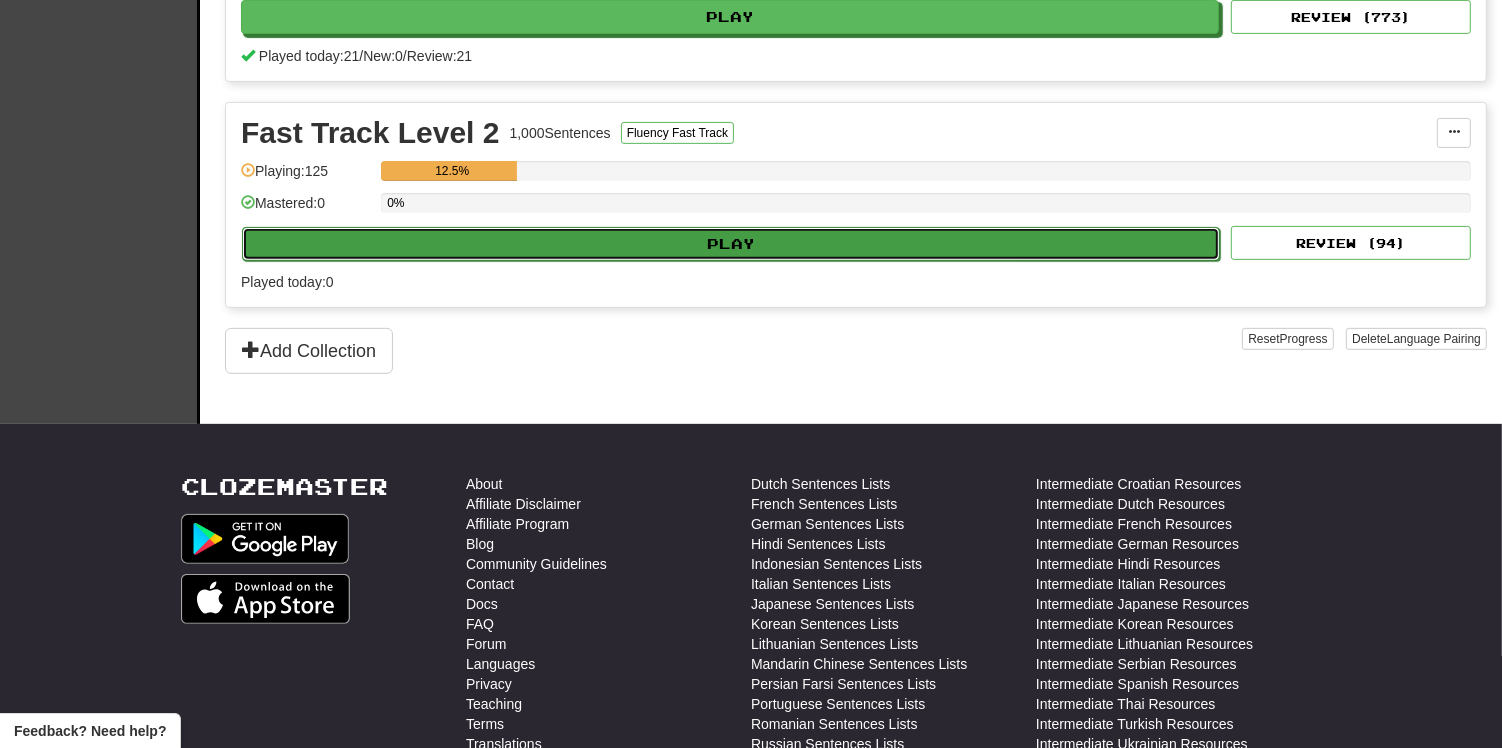 click on "Play" at bounding box center (731, 244) 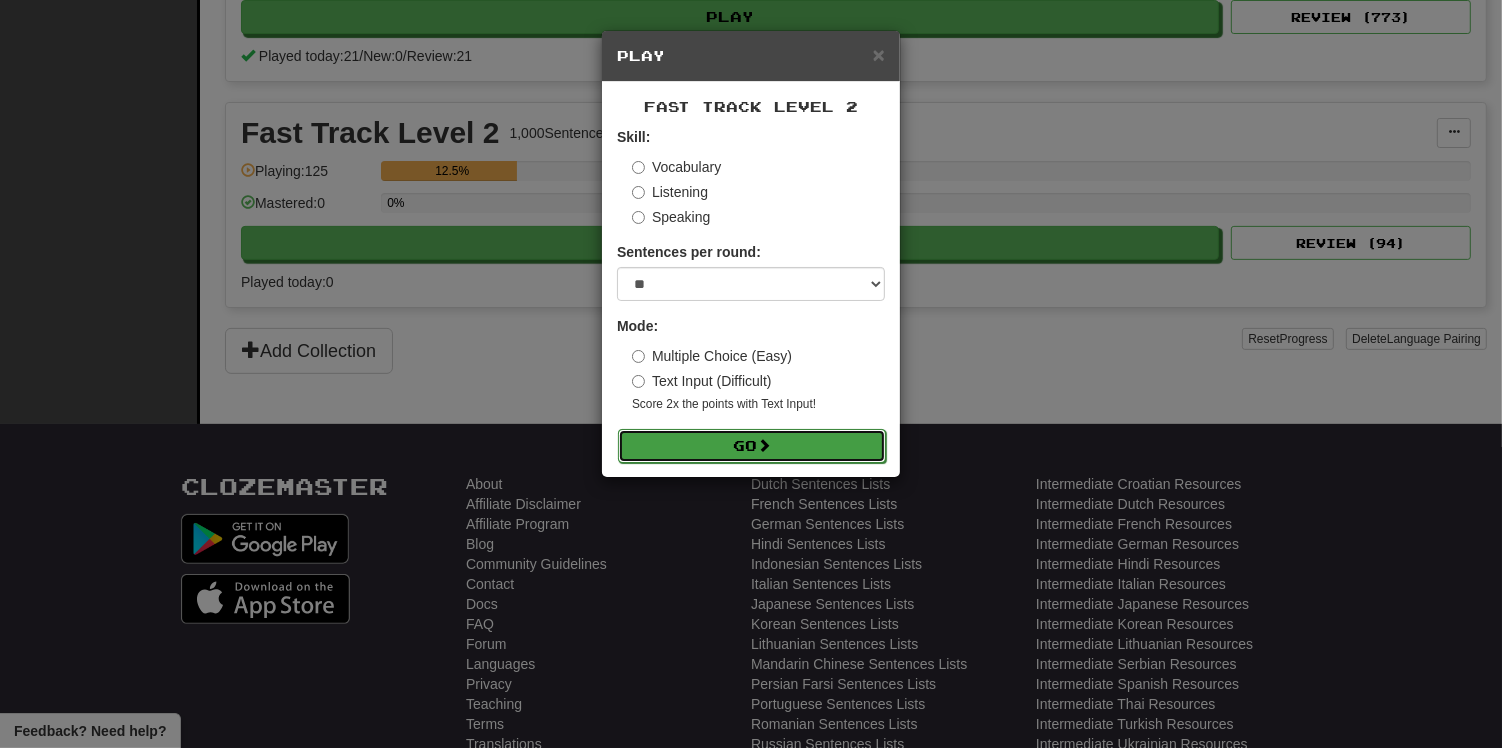click on "Go" at bounding box center [752, 446] 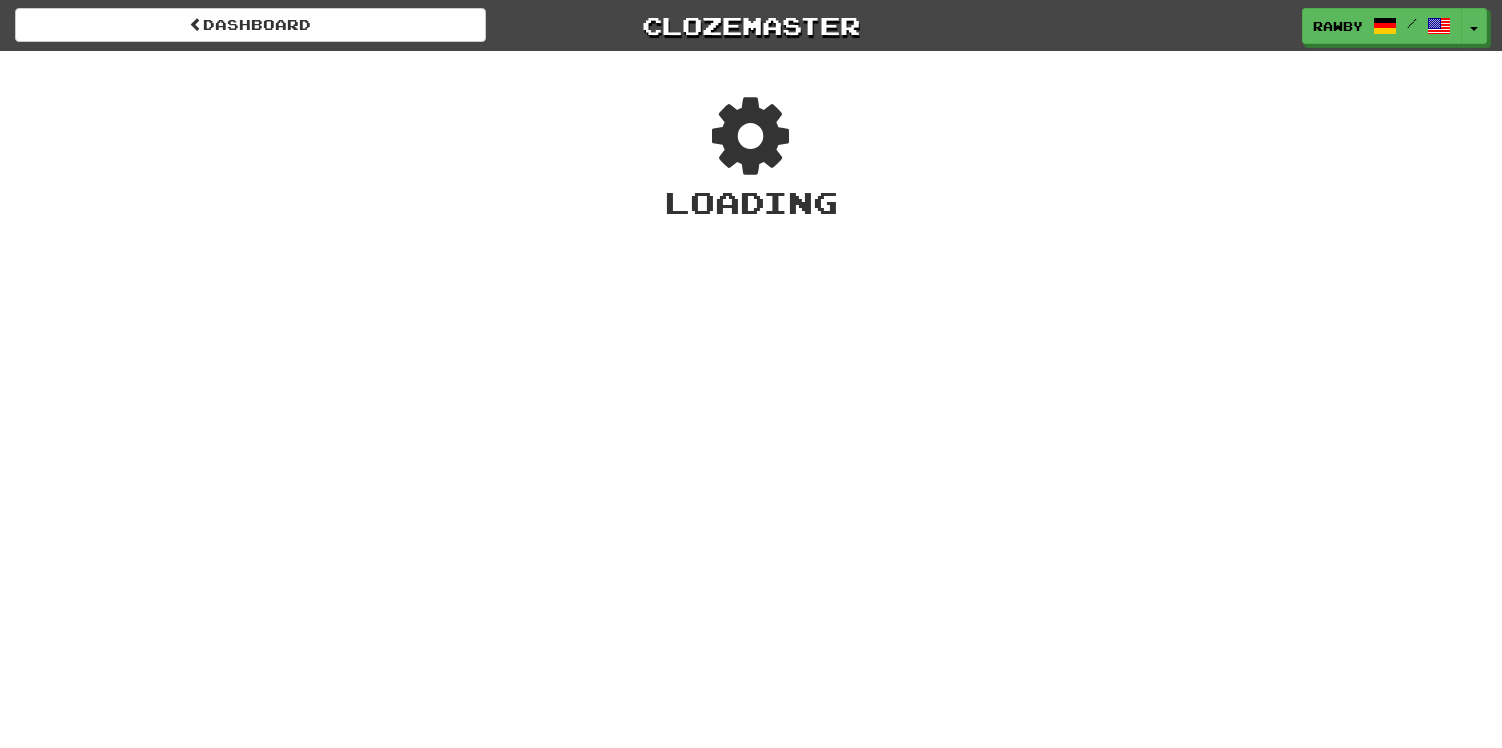 scroll, scrollTop: 0, scrollLeft: 0, axis: both 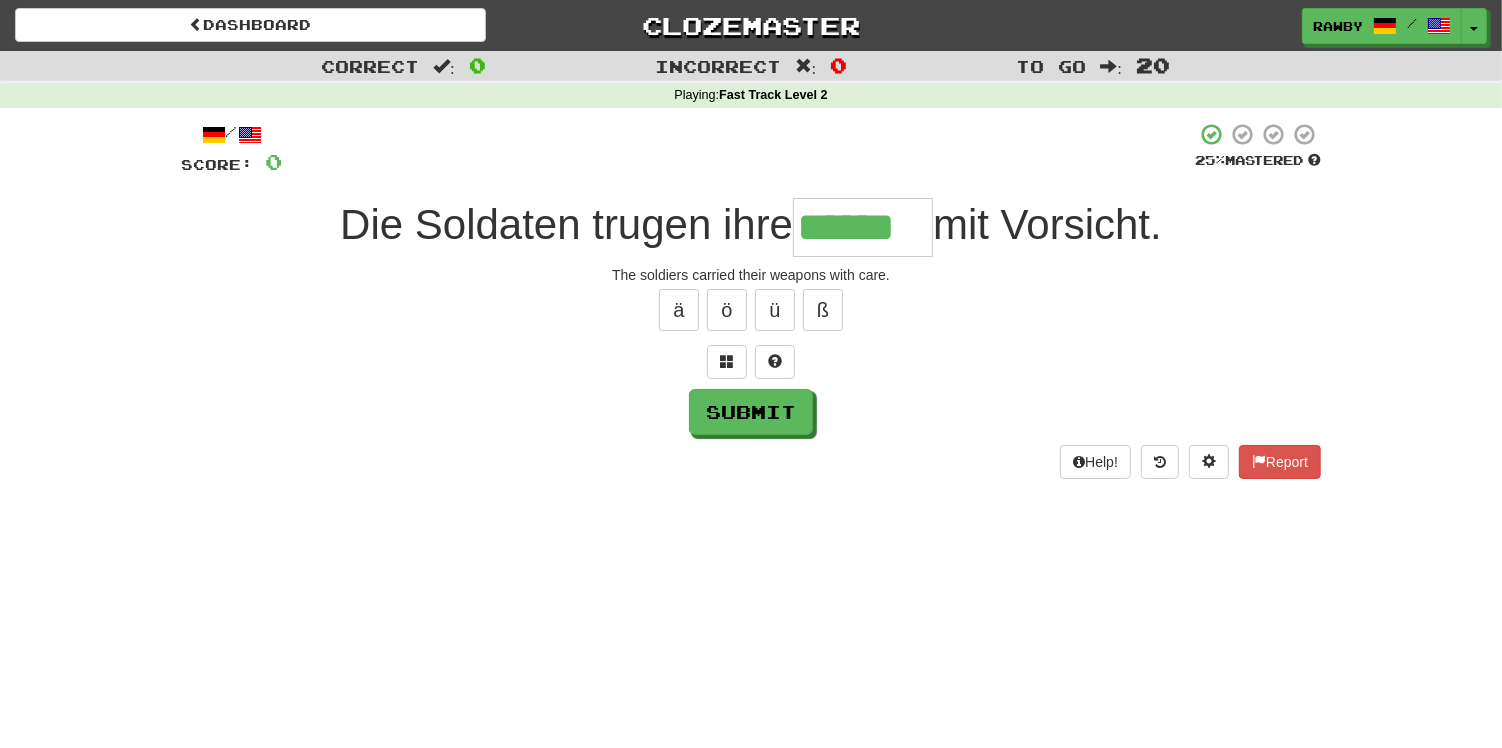 type on "******" 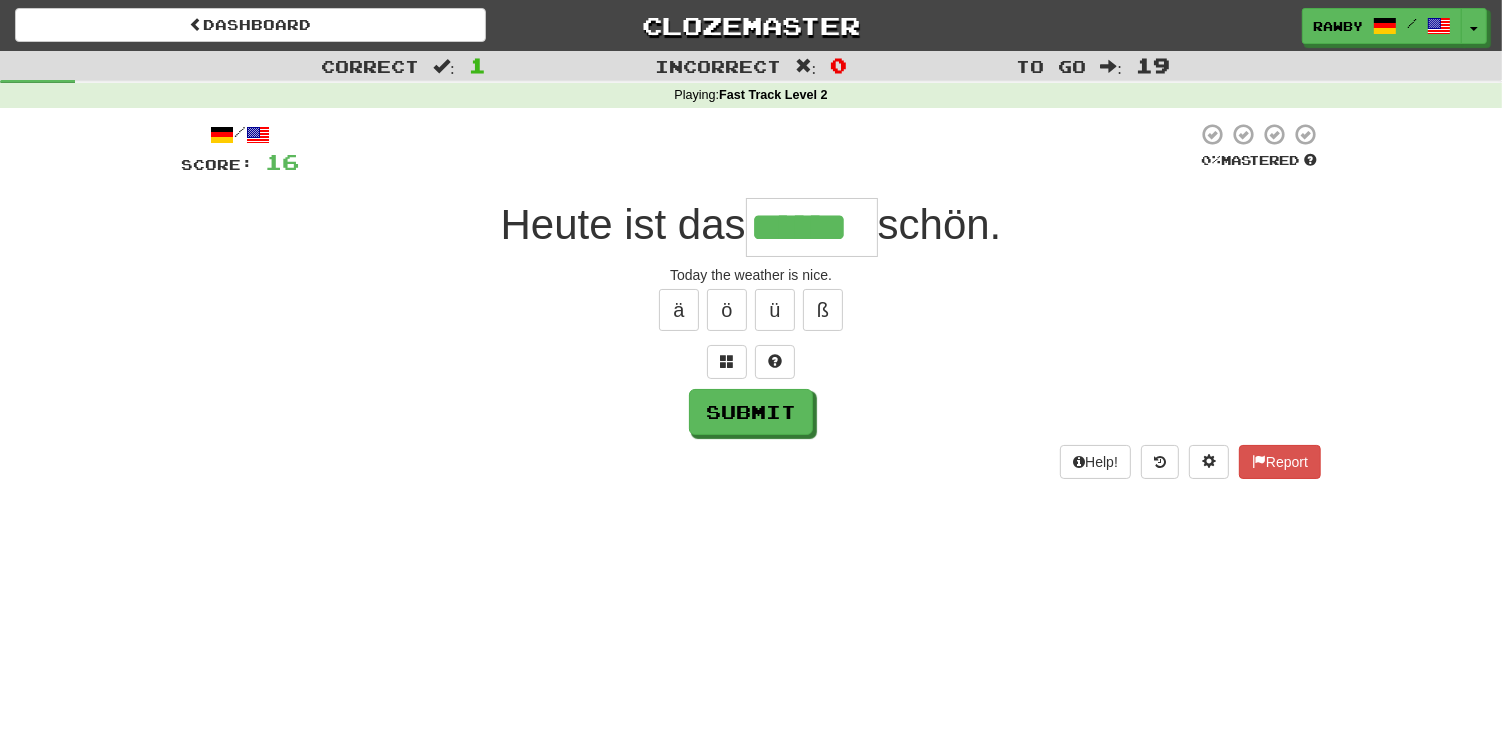 type on "******" 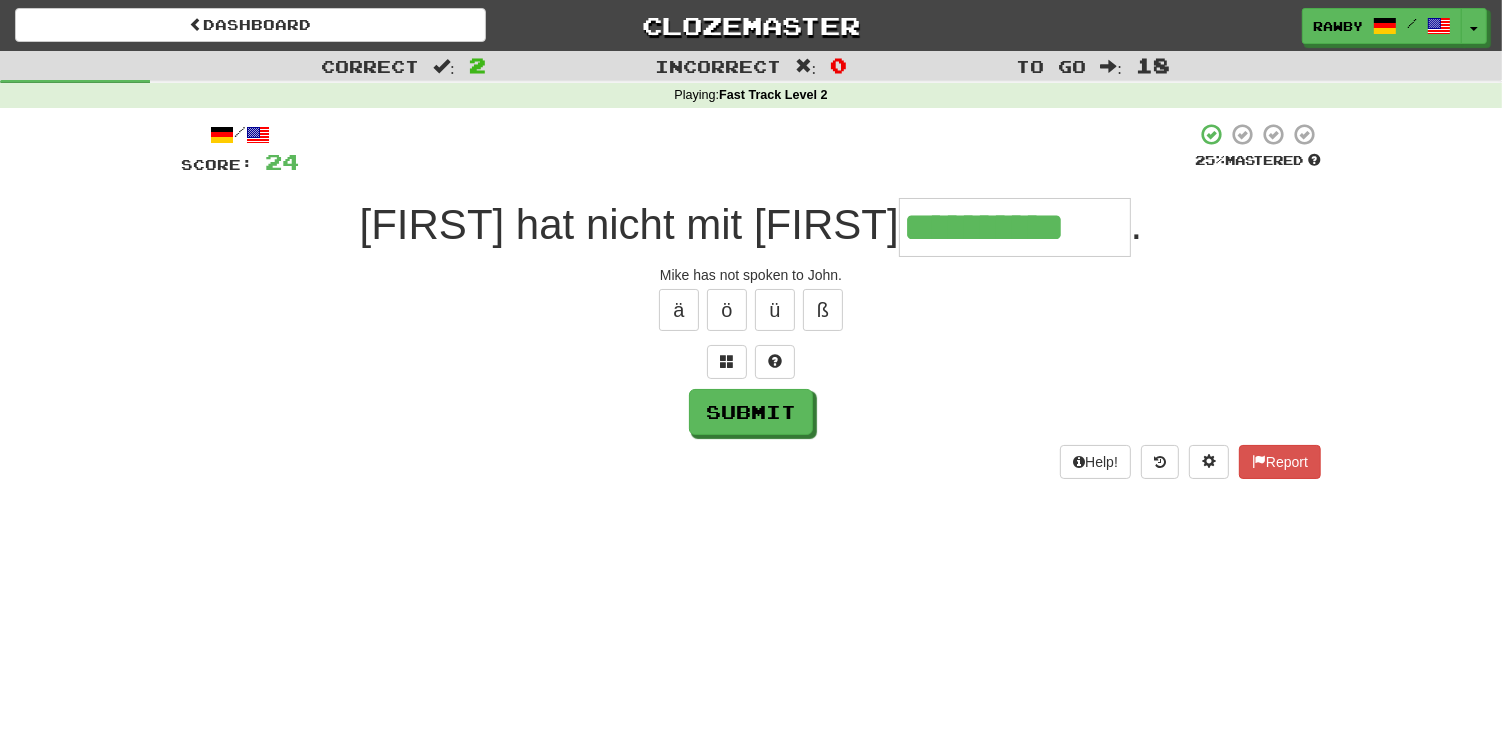 type on "**********" 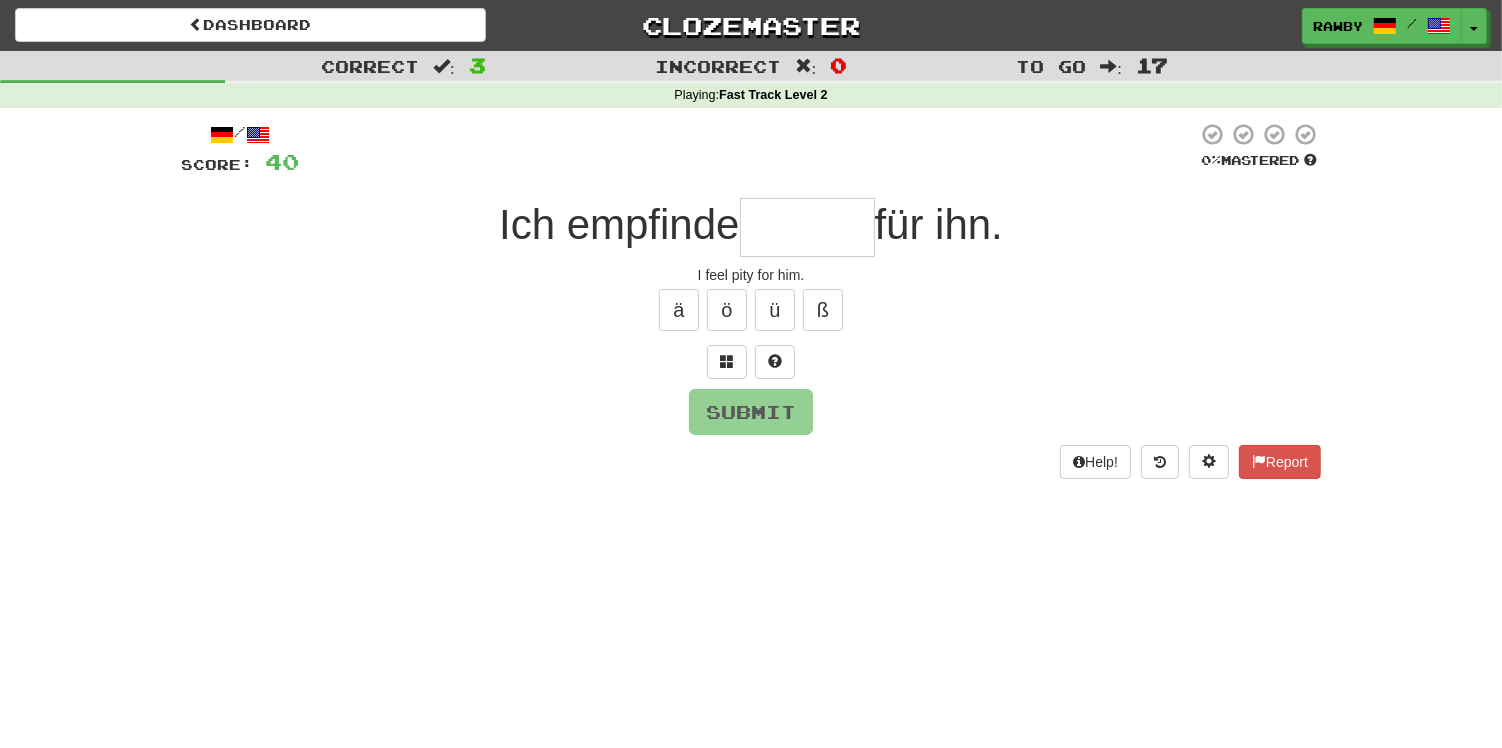 type on "*******" 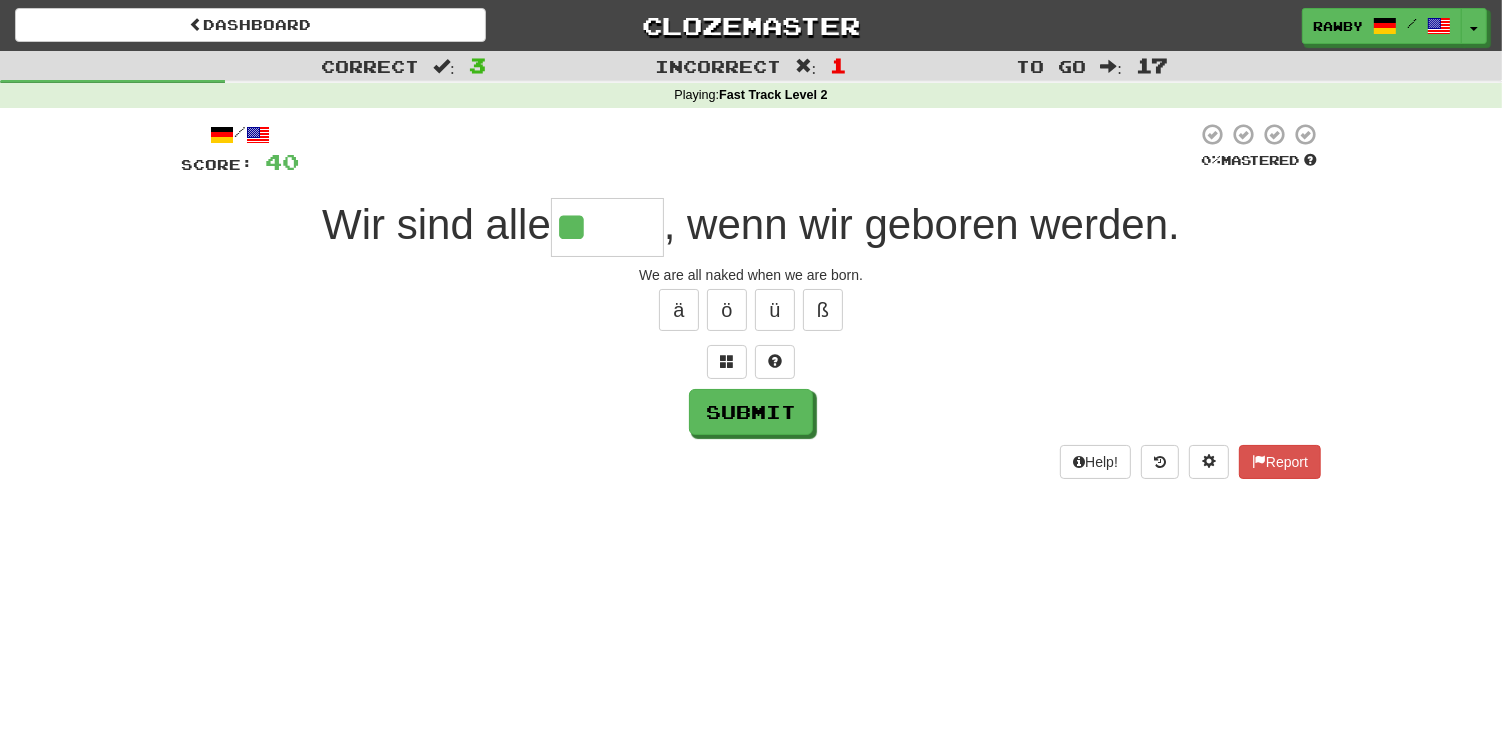 type on "*****" 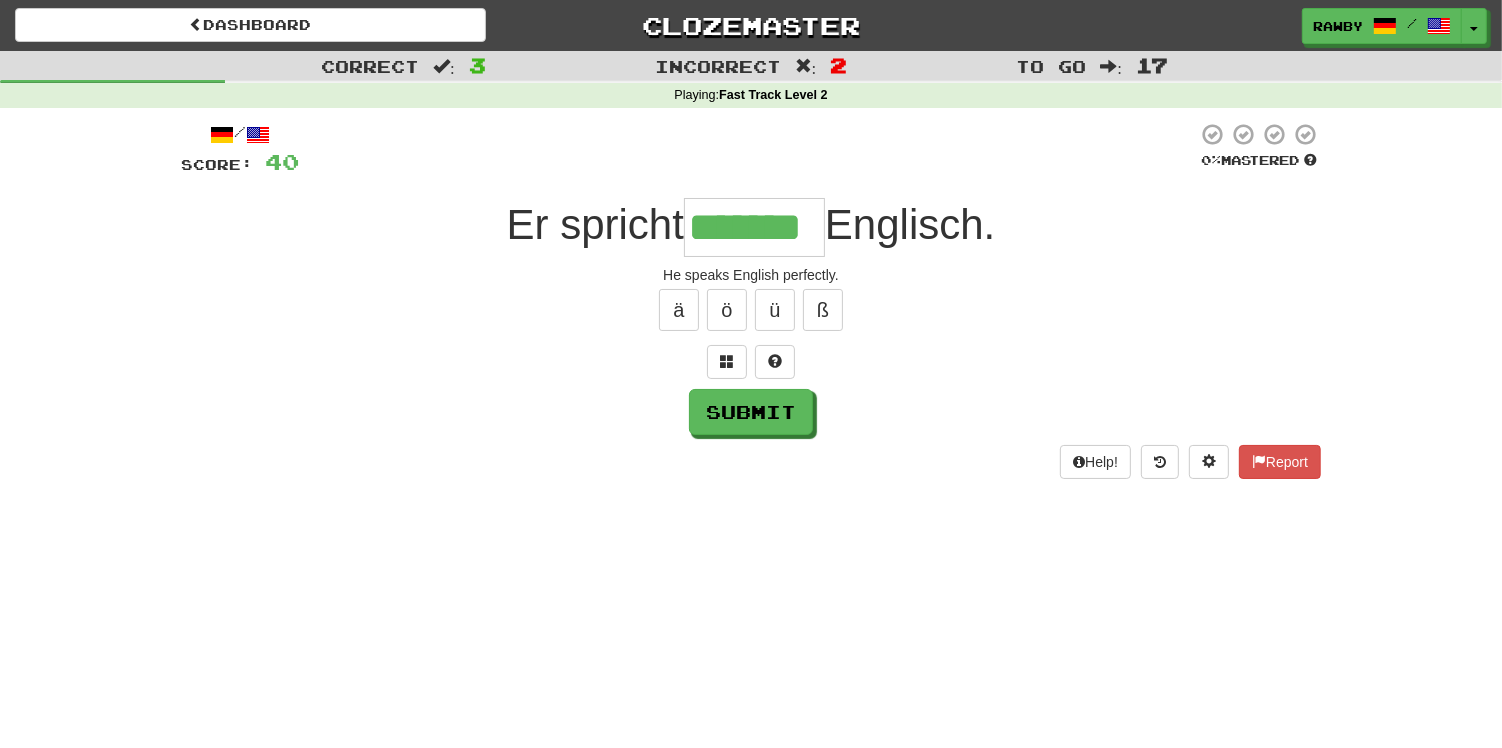 type on "*******" 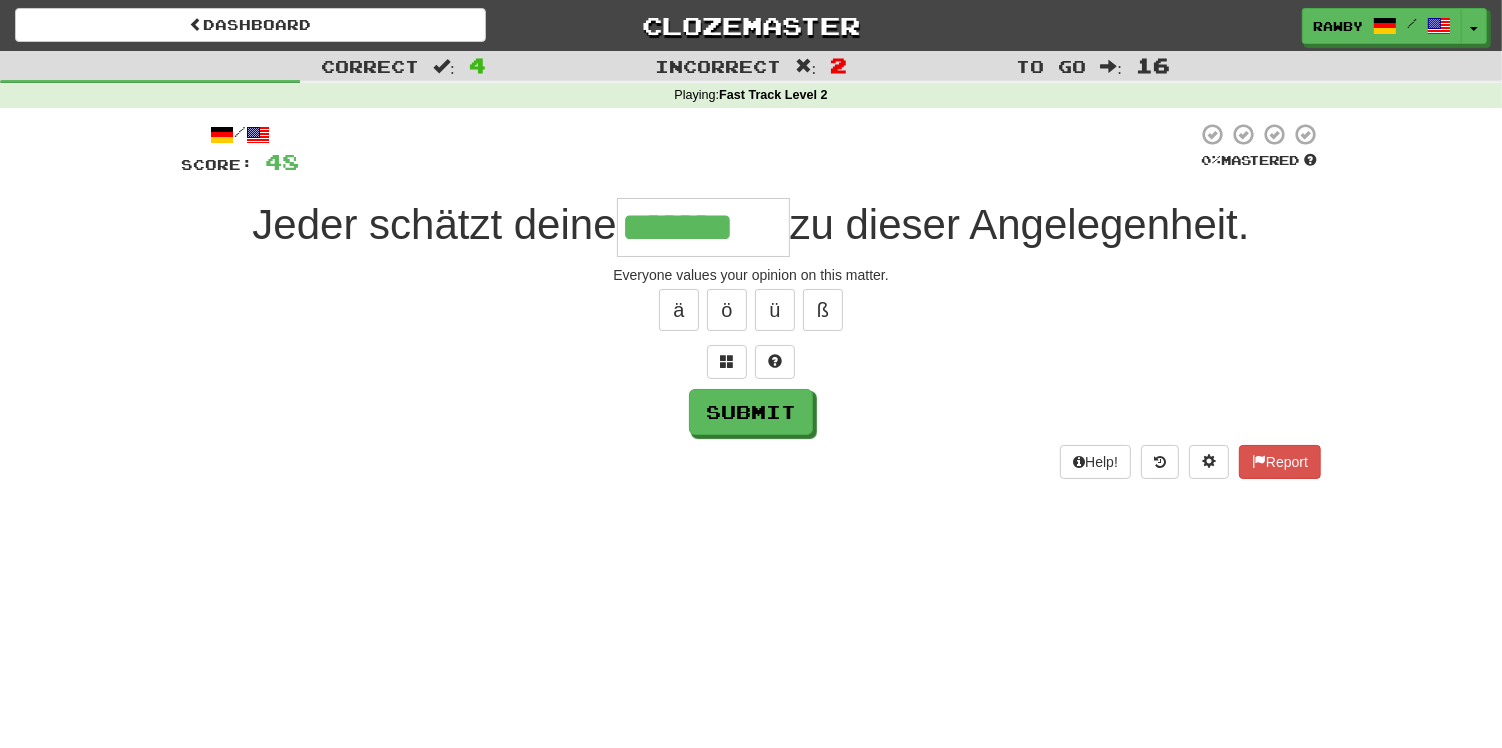 type on "*******" 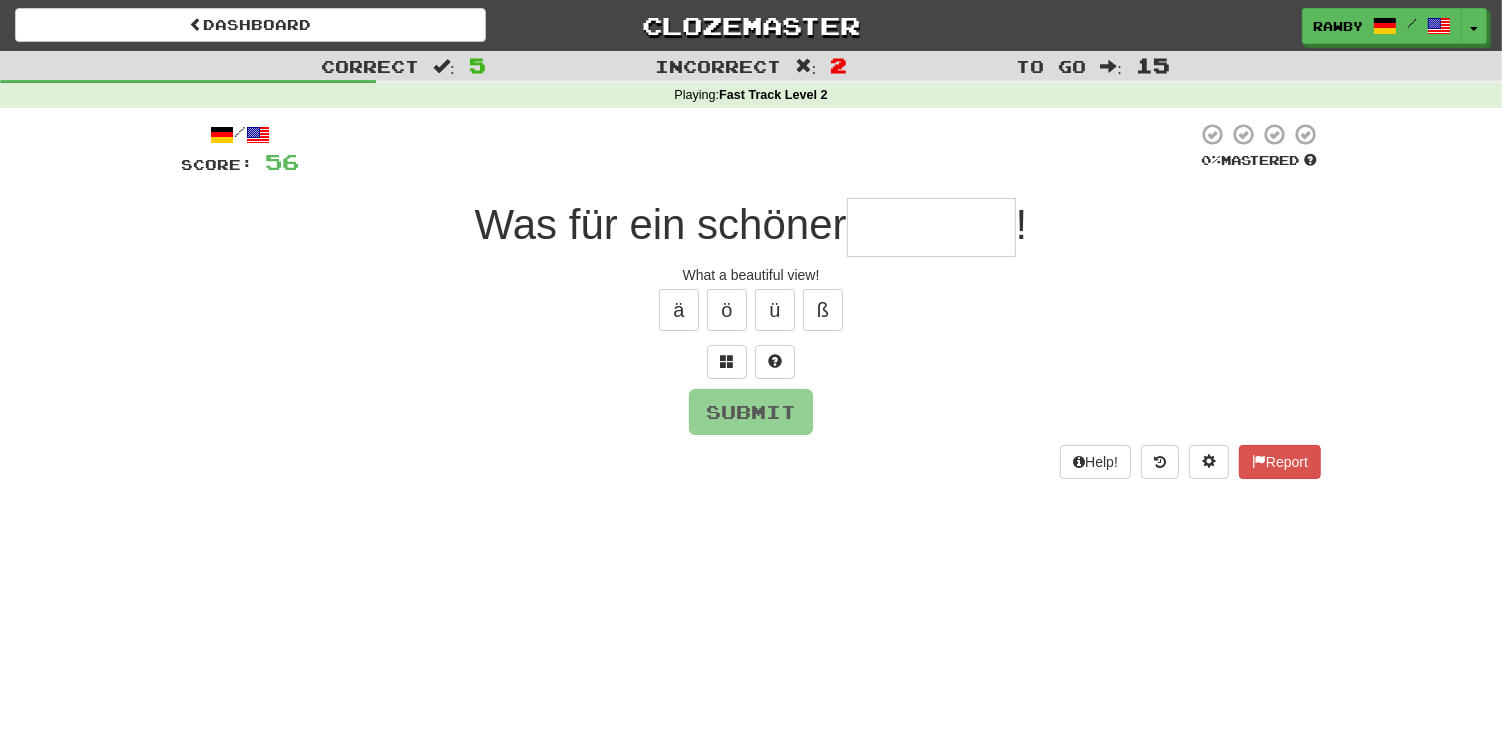 type on "*" 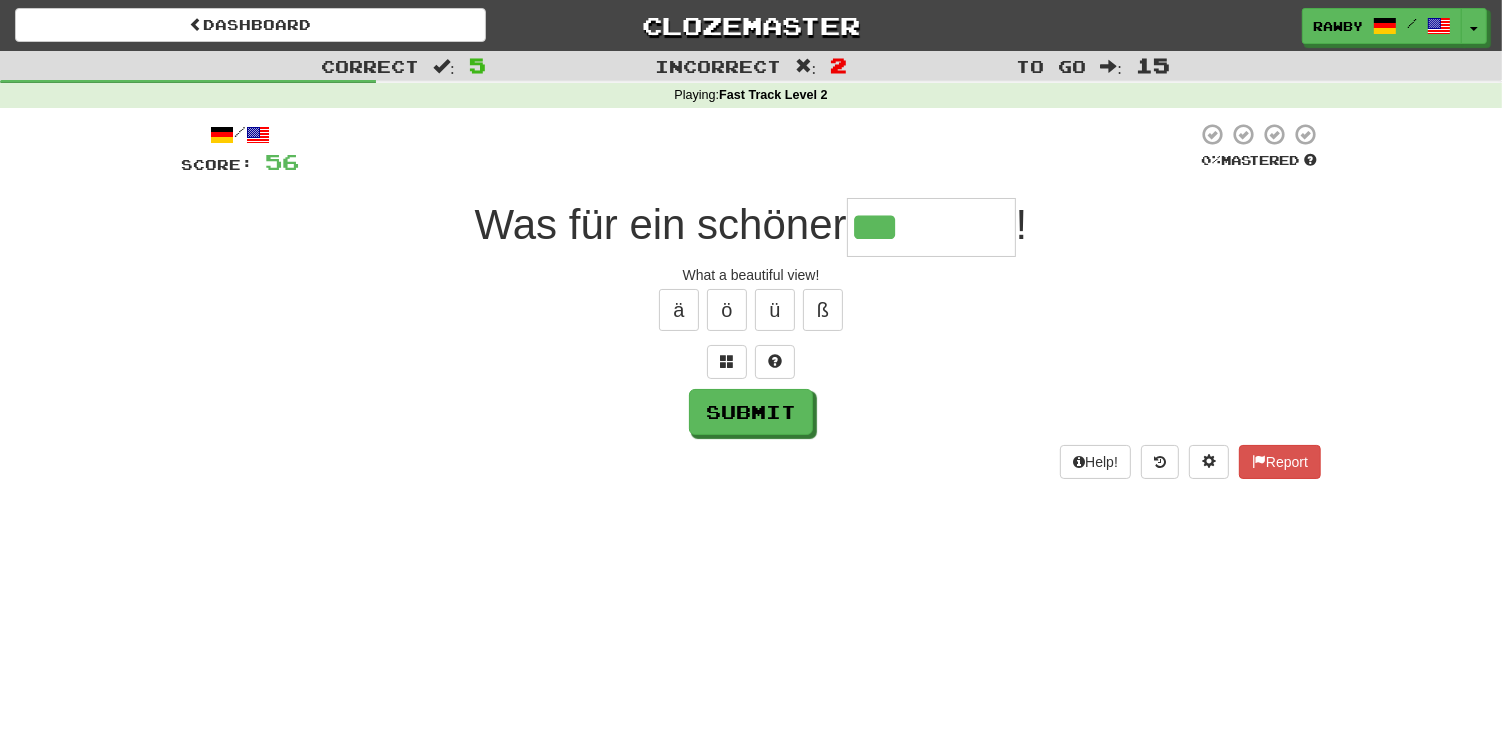 type on "********" 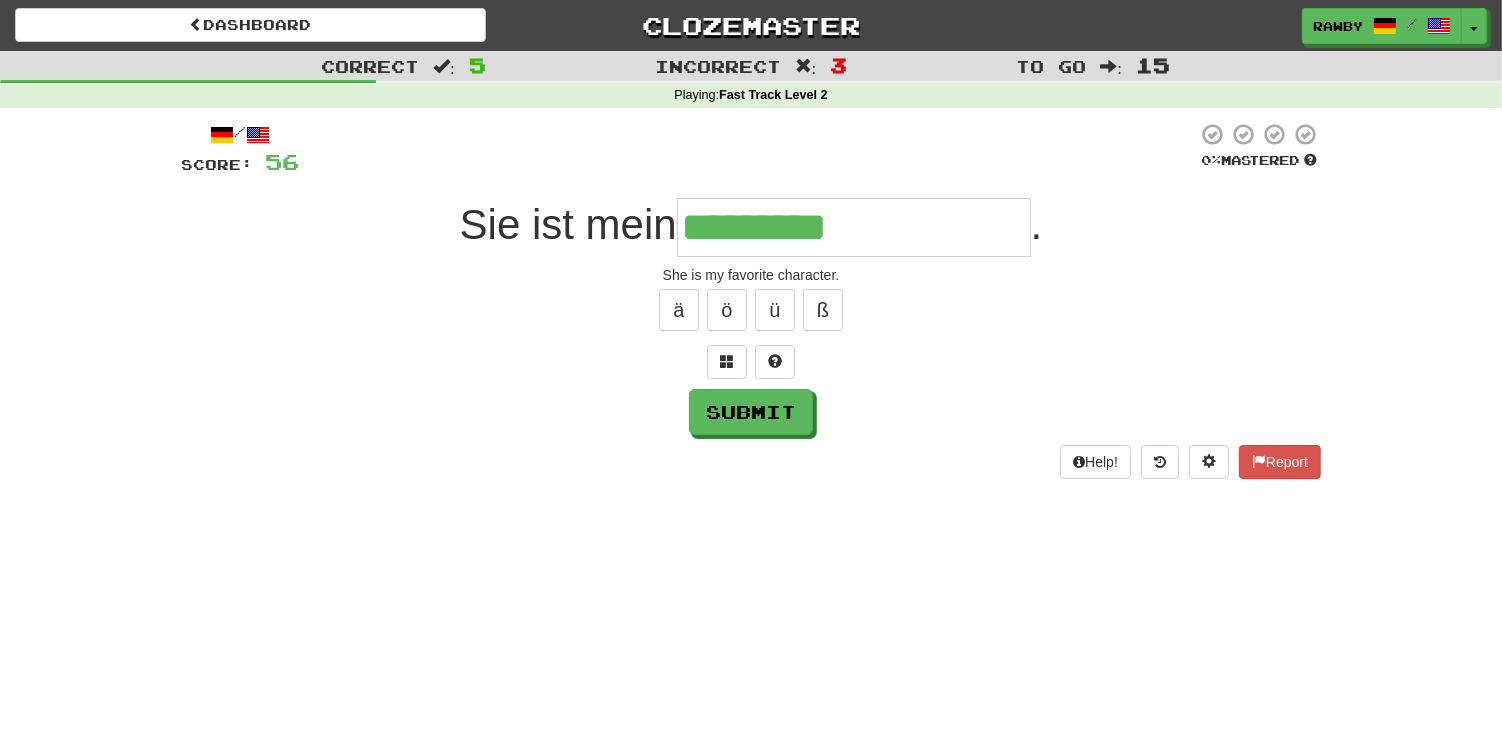 type on "**********" 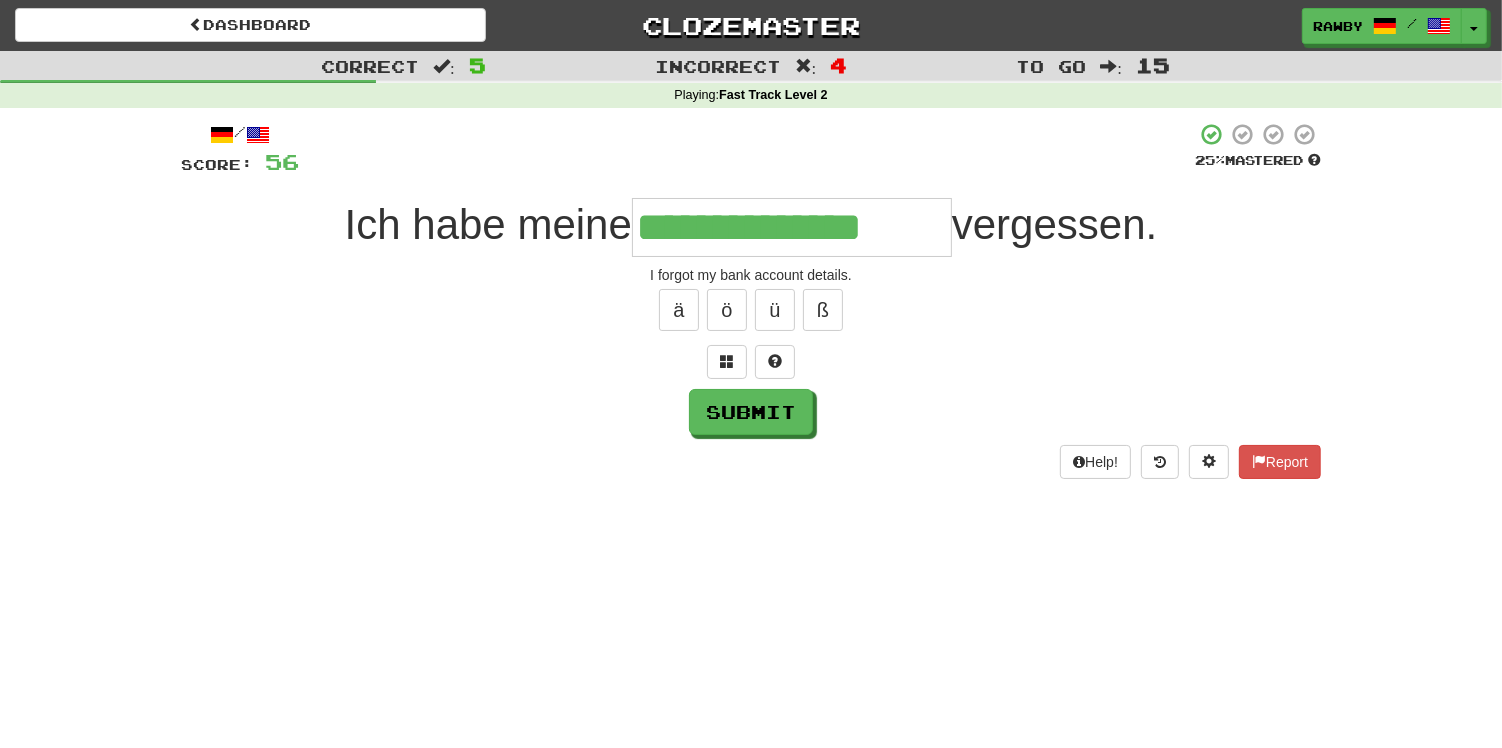 type on "**********" 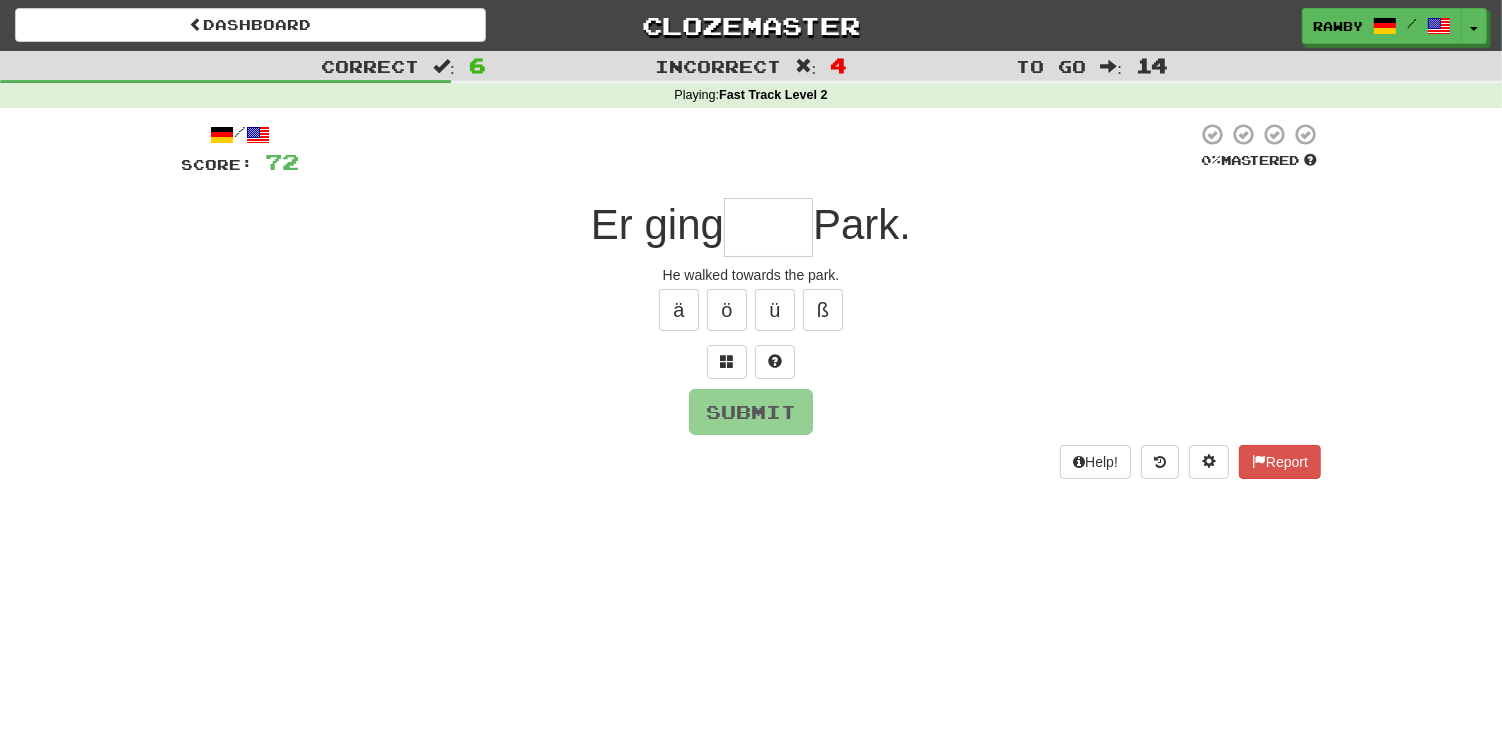 type on "*" 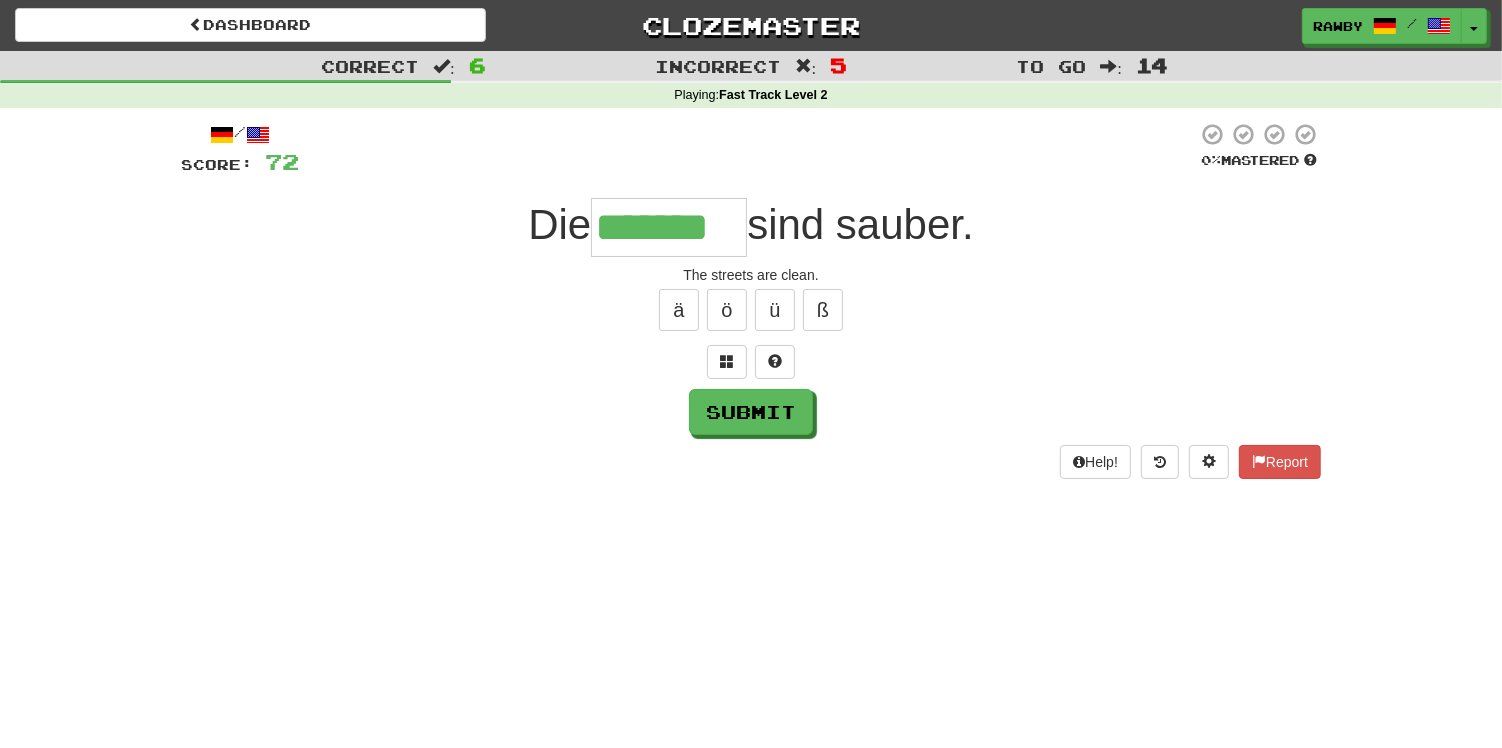type on "*******" 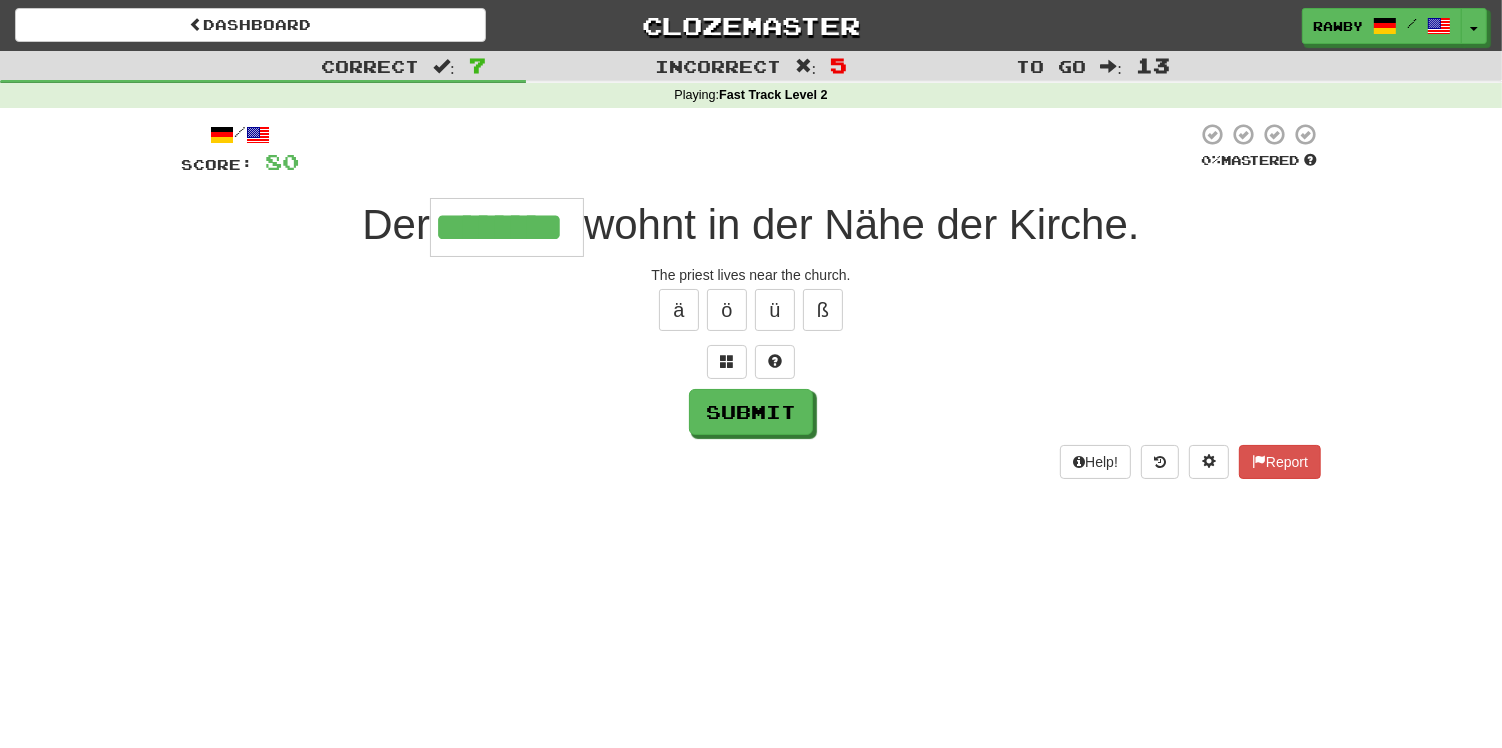 type on "********" 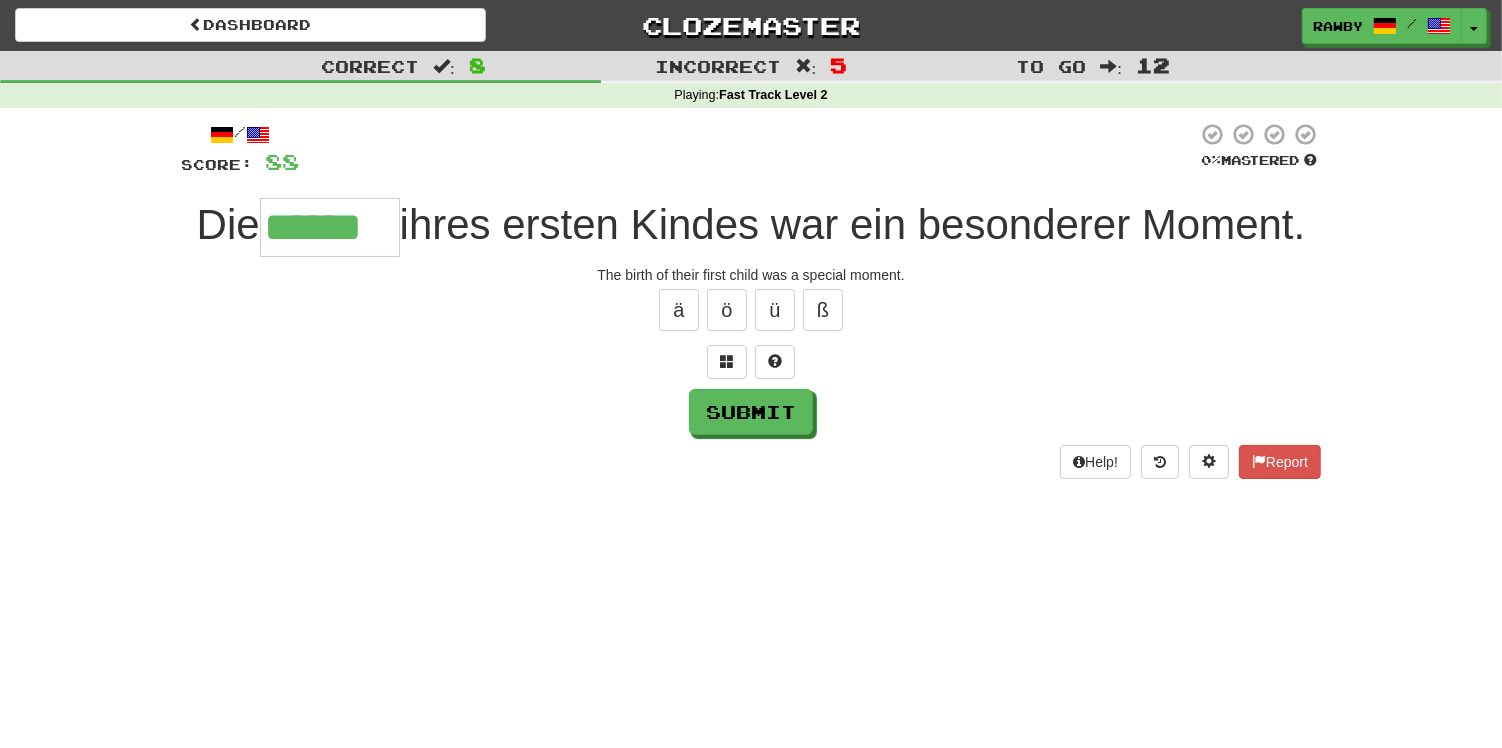 type on "******" 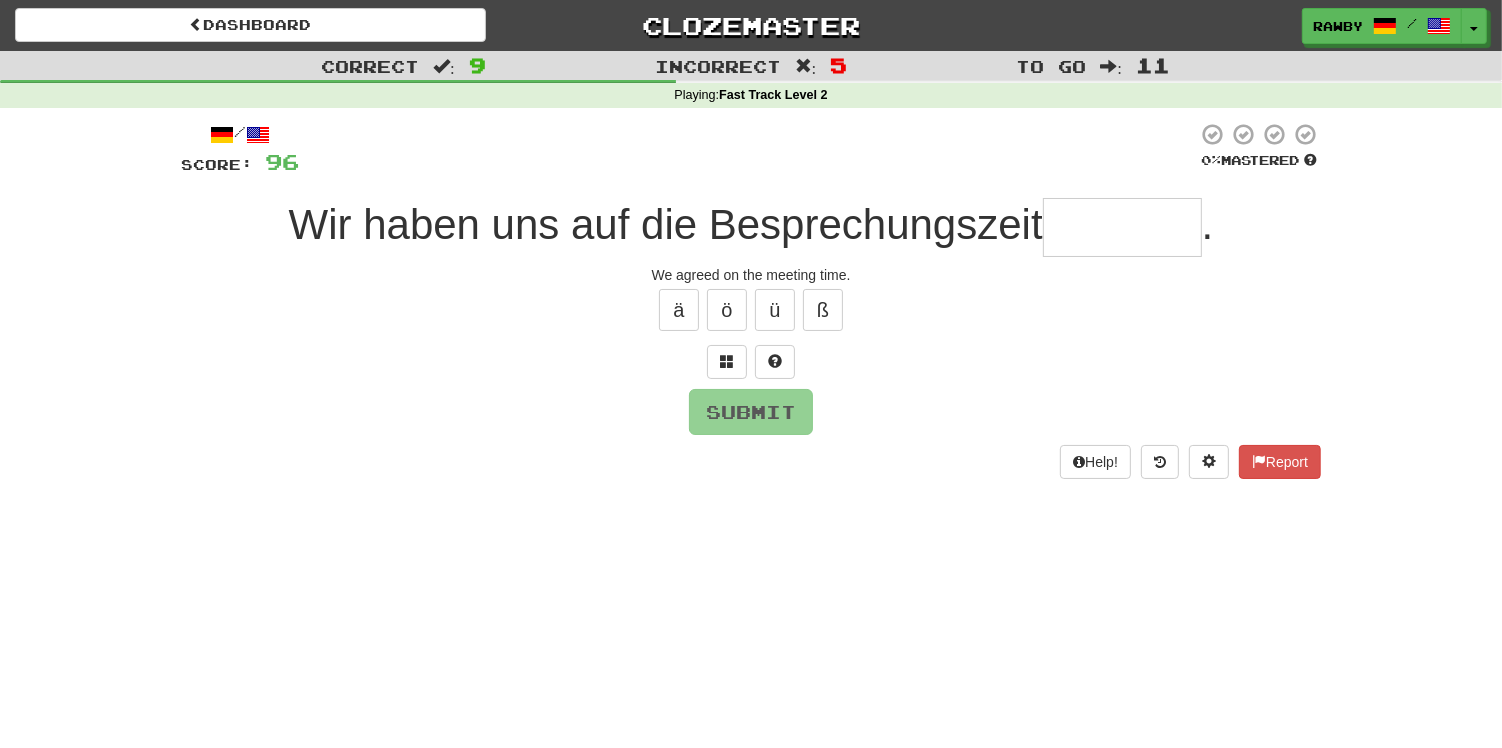 type on "*" 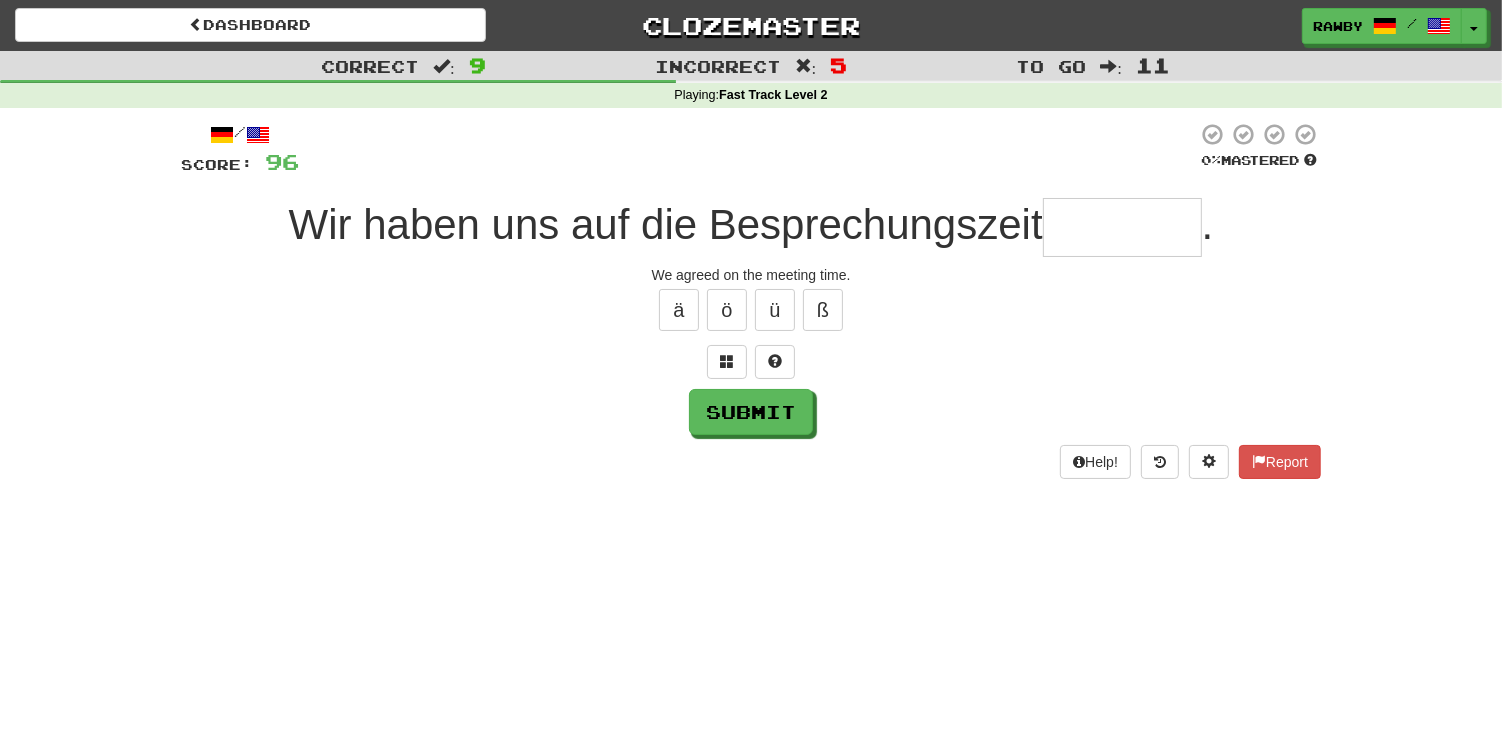 type on "*" 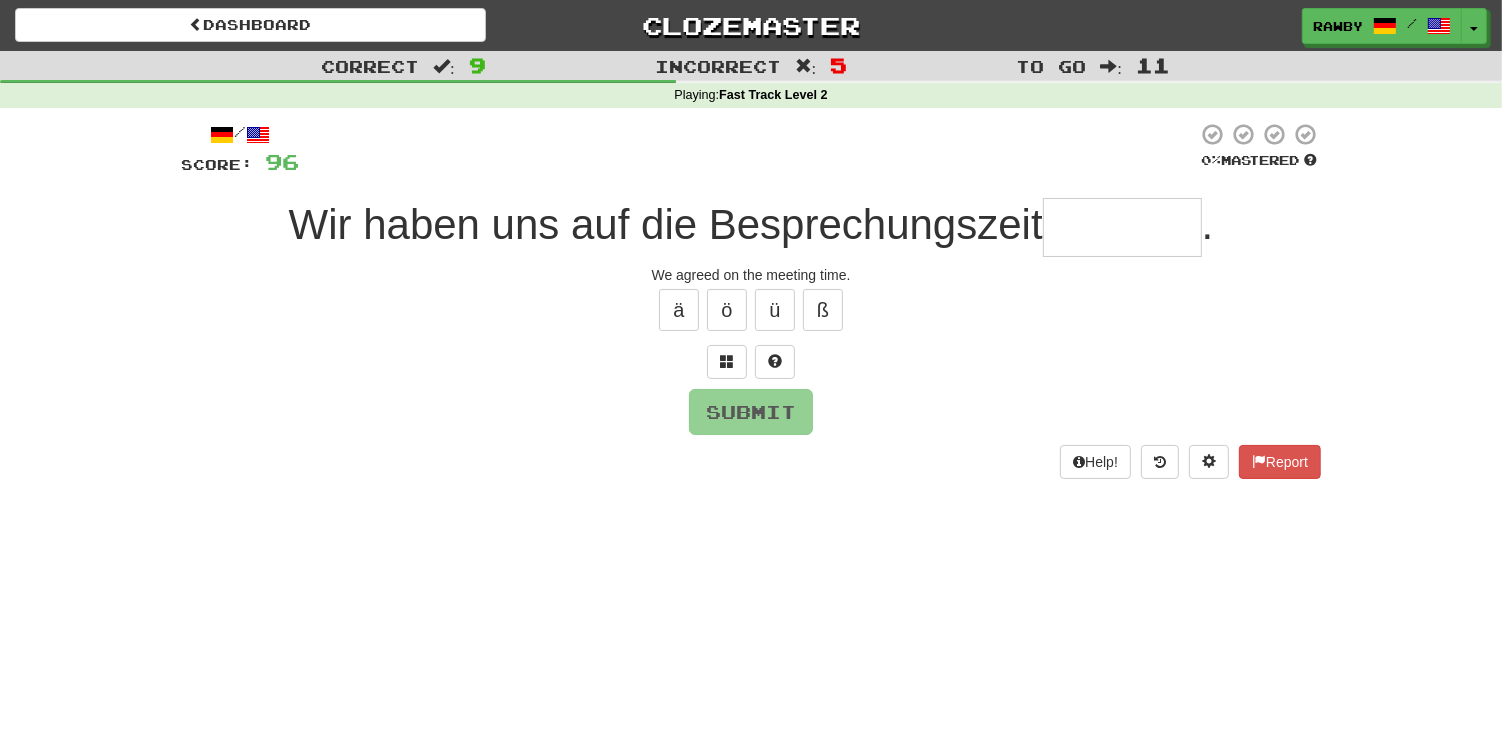 type on "*" 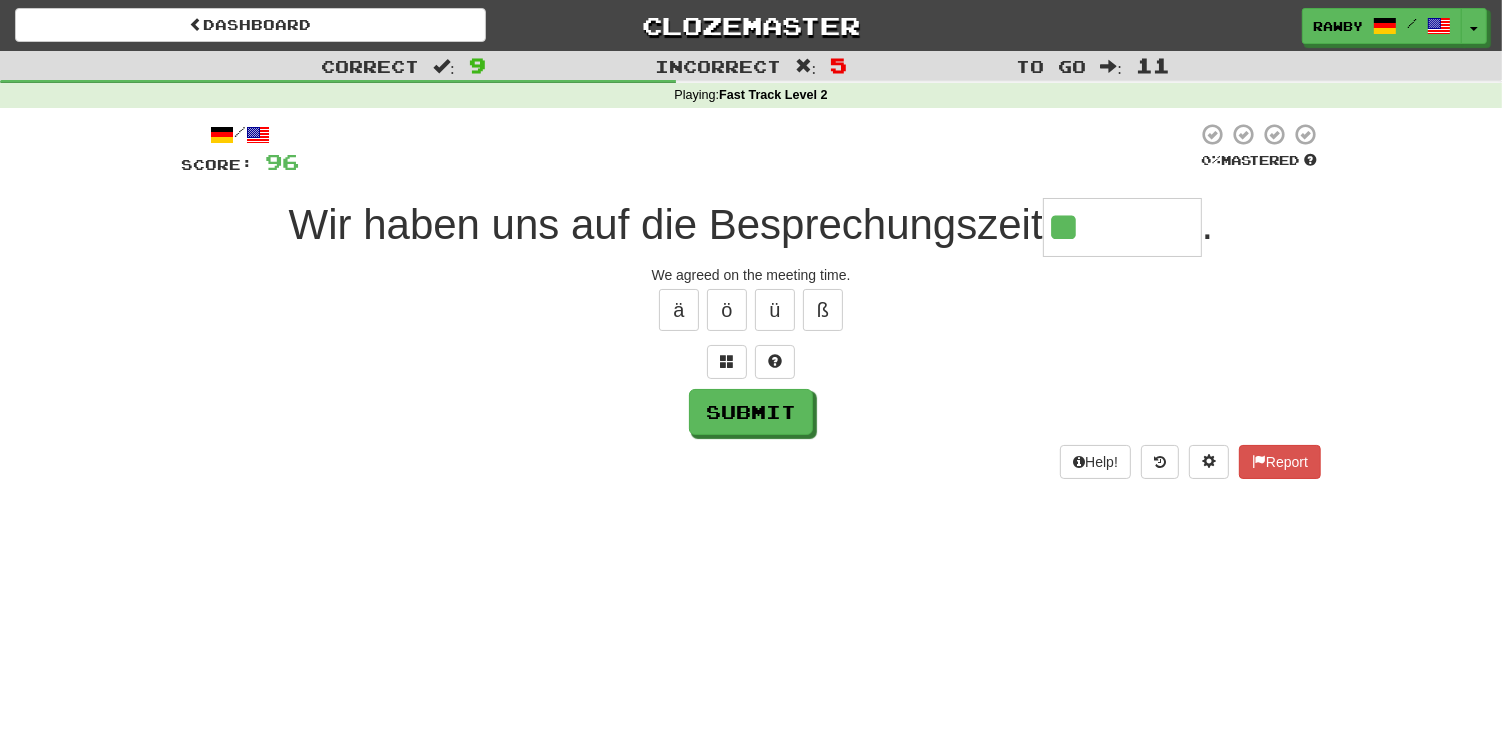 type on "********" 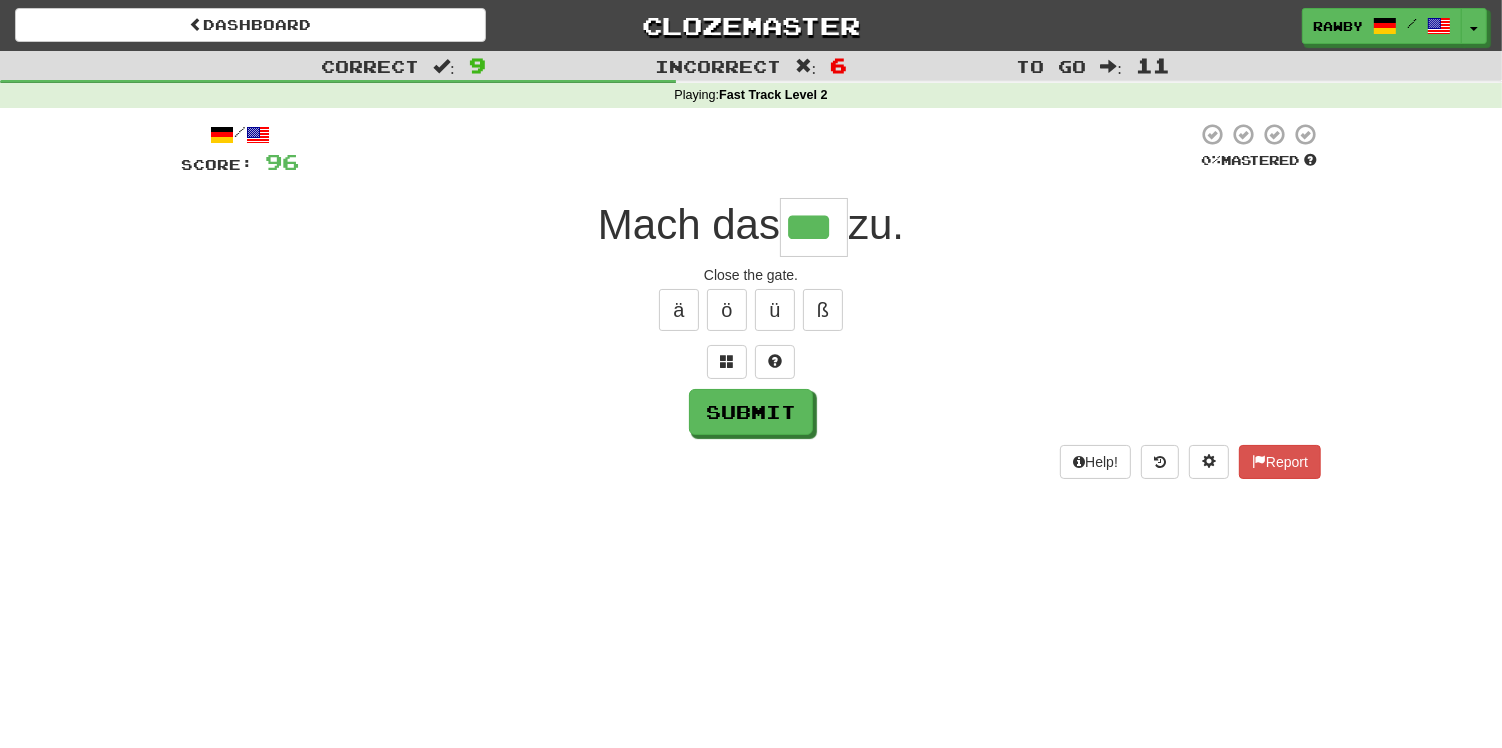 type on "***" 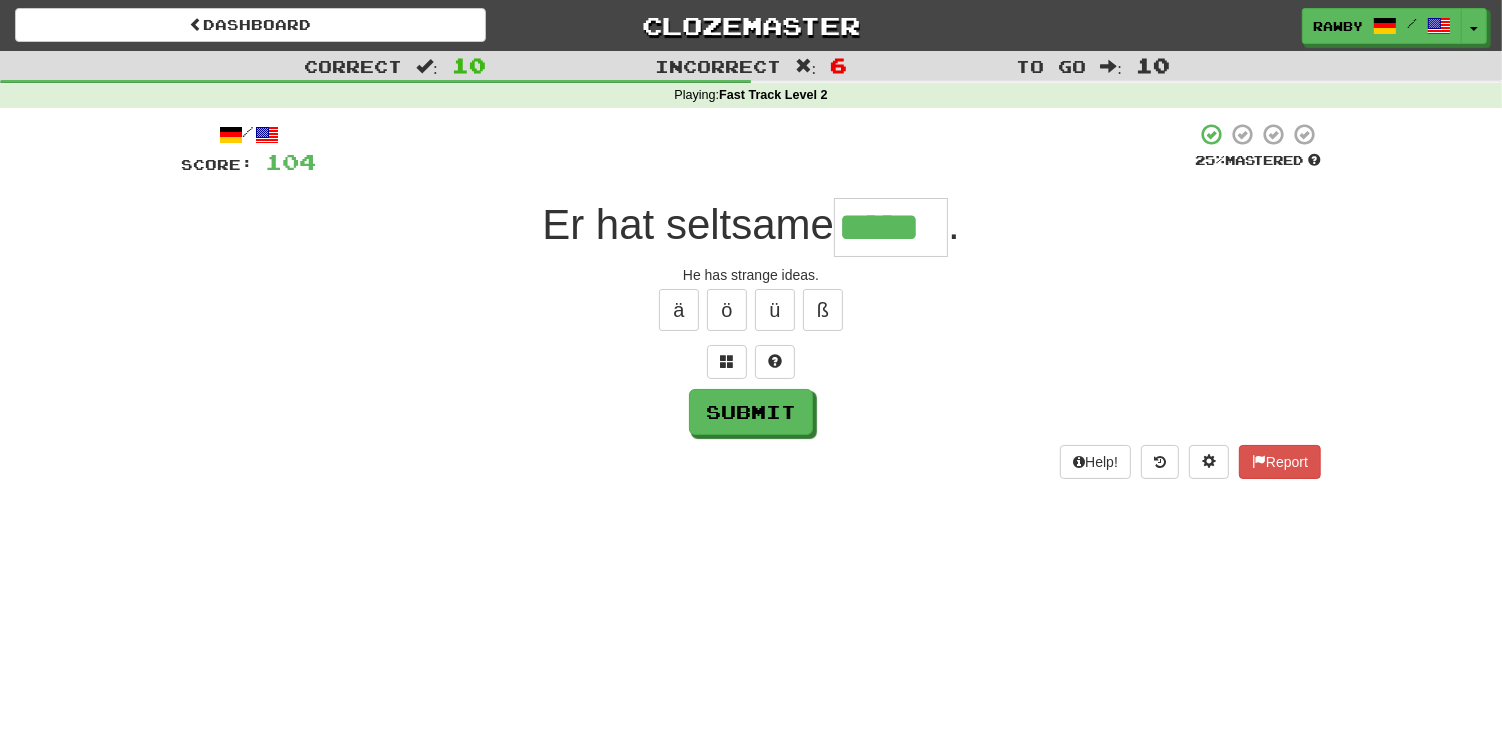 scroll, scrollTop: 0, scrollLeft: 2, axis: horizontal 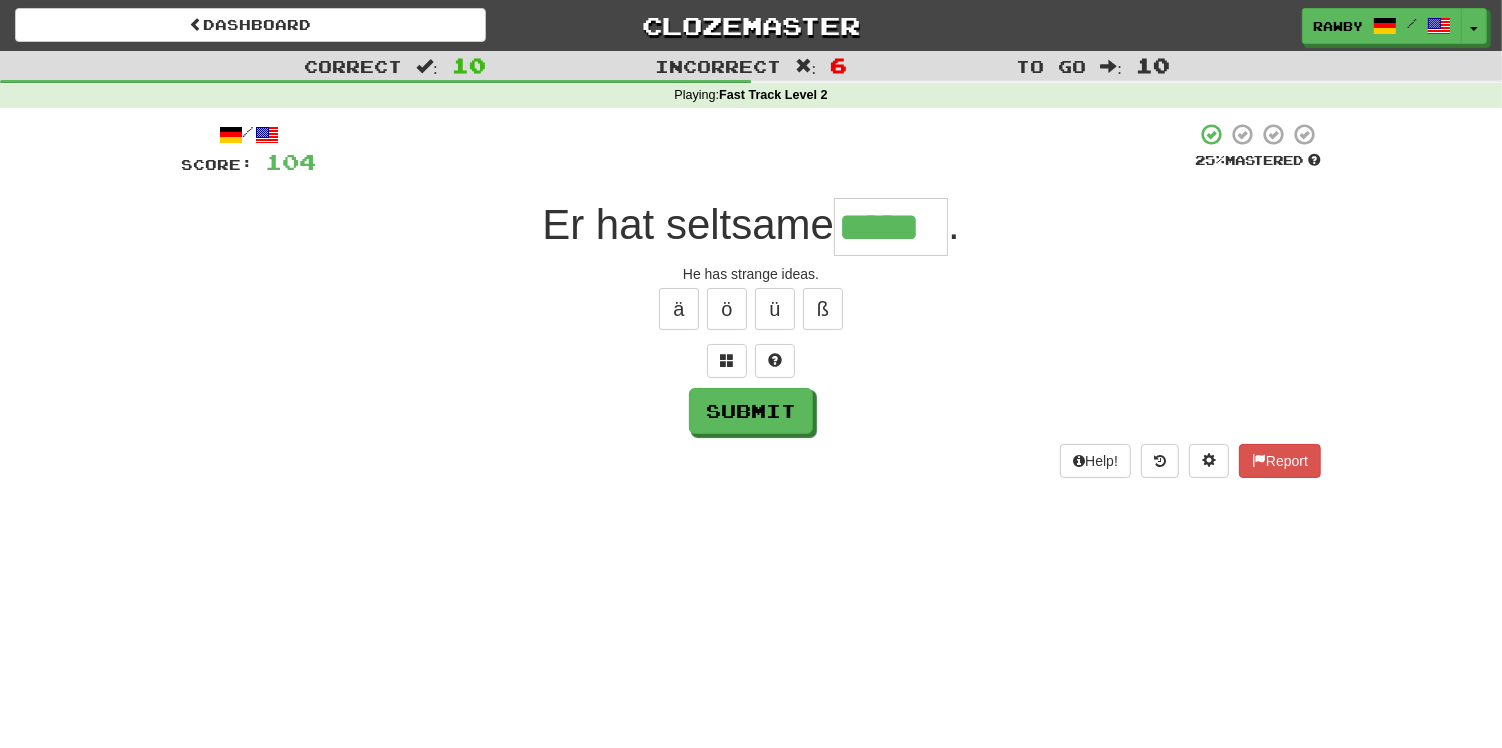 type on "*****" 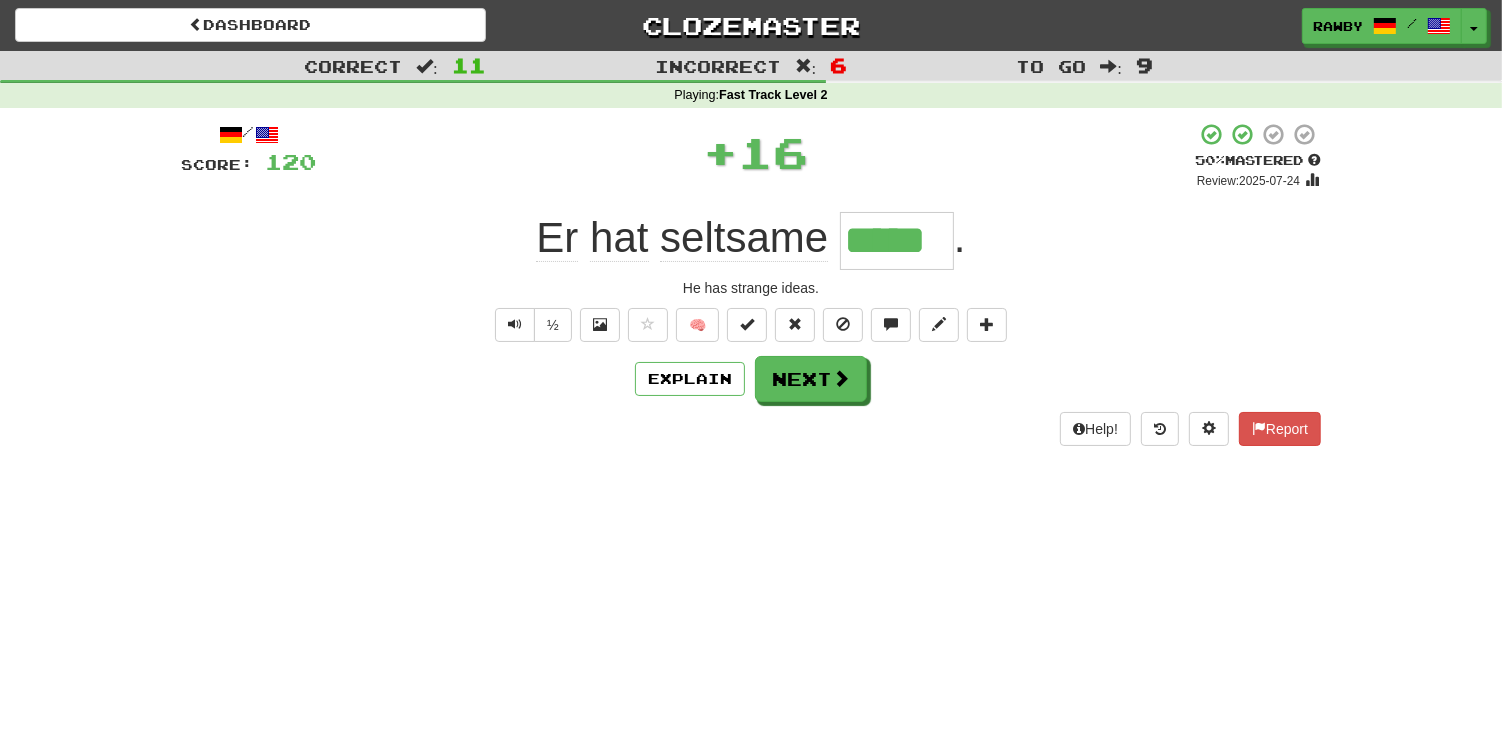 scroll, scrollTop: 0, scrollLeft: 0, axis: both 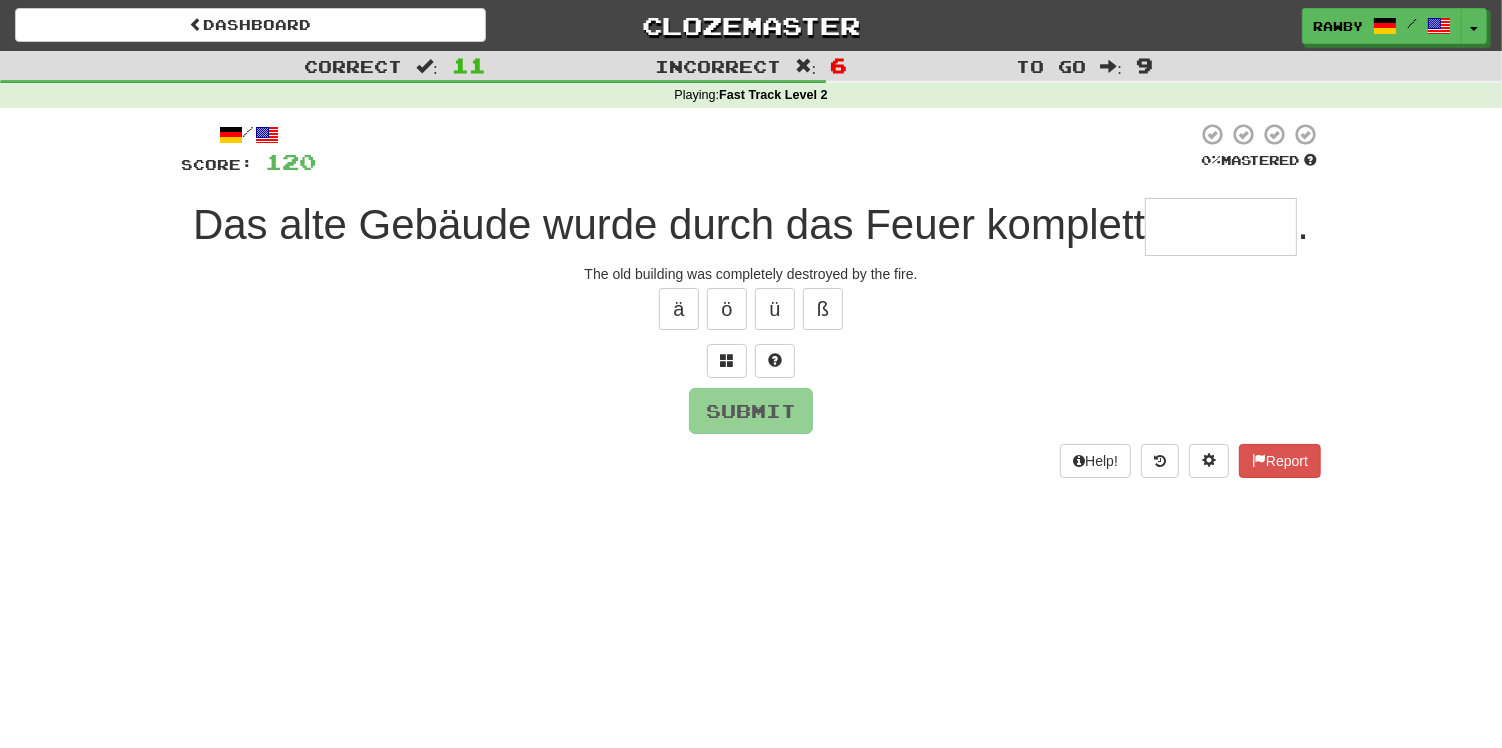 type on "********" 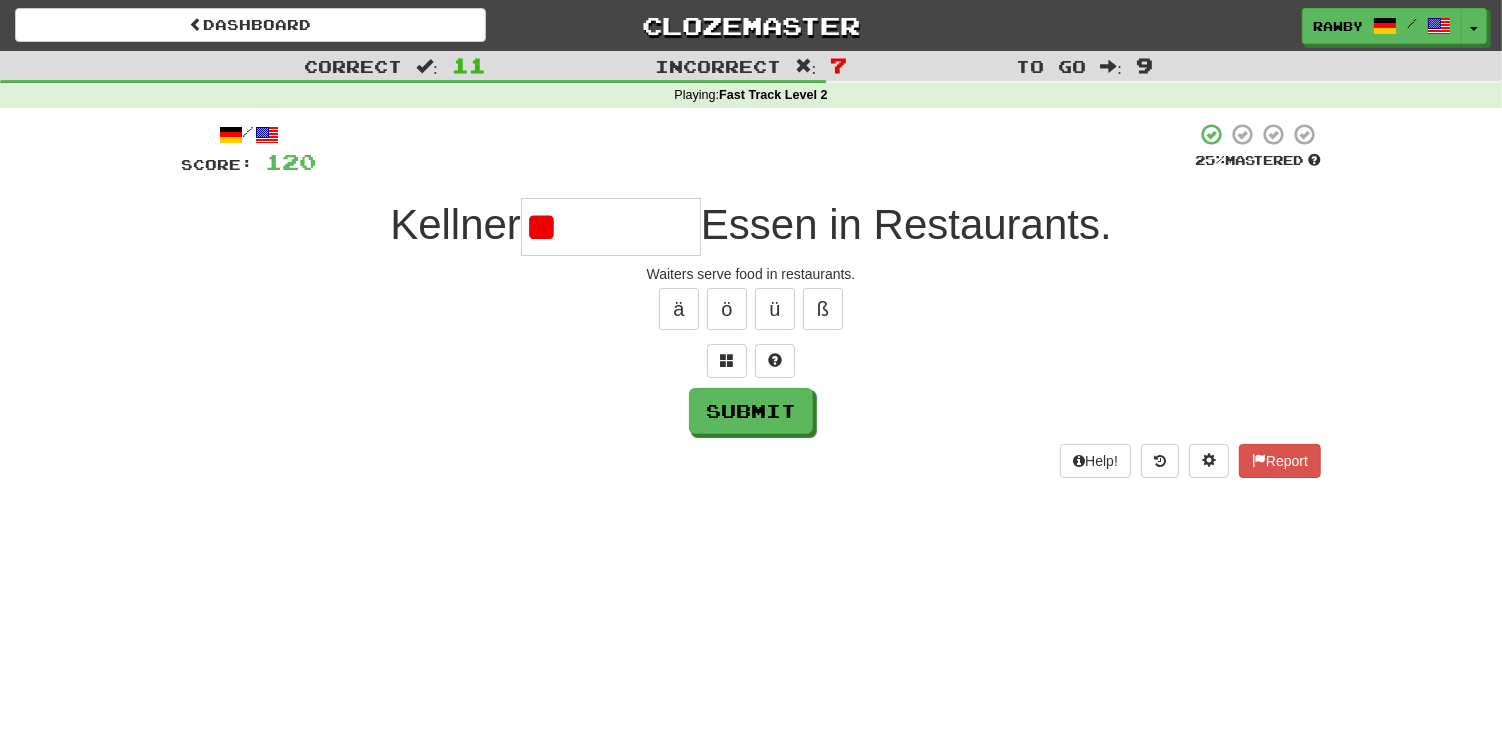 type on "*" 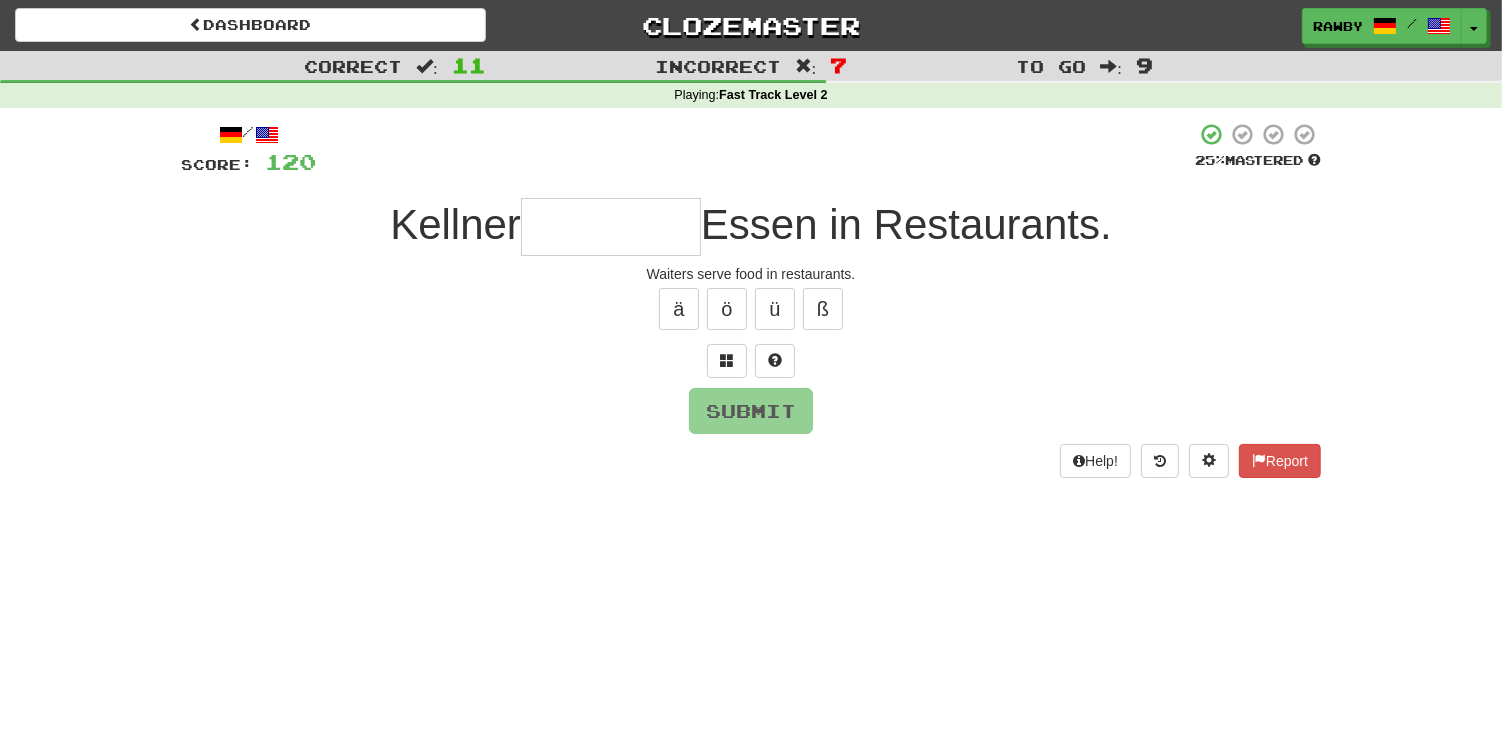 type on "*" 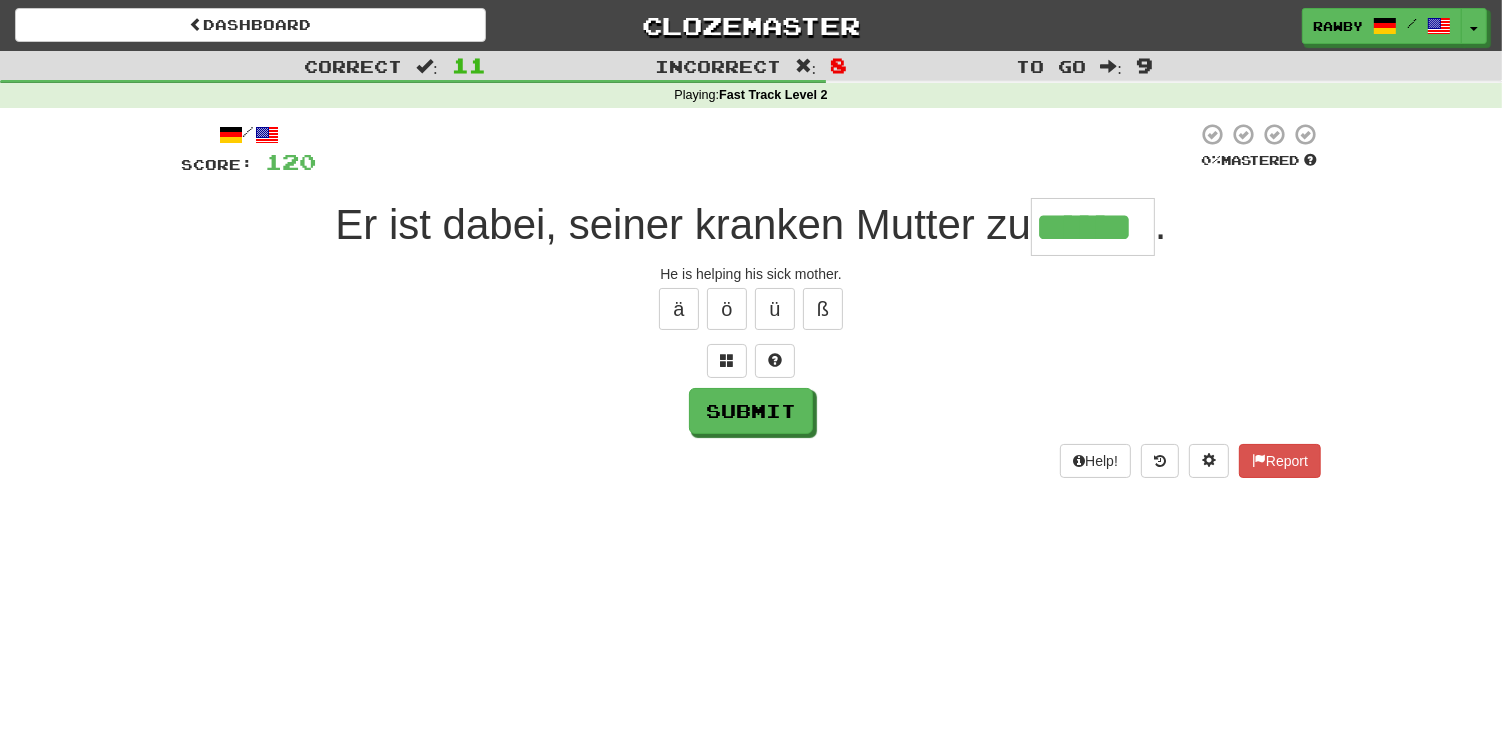 type on "******" 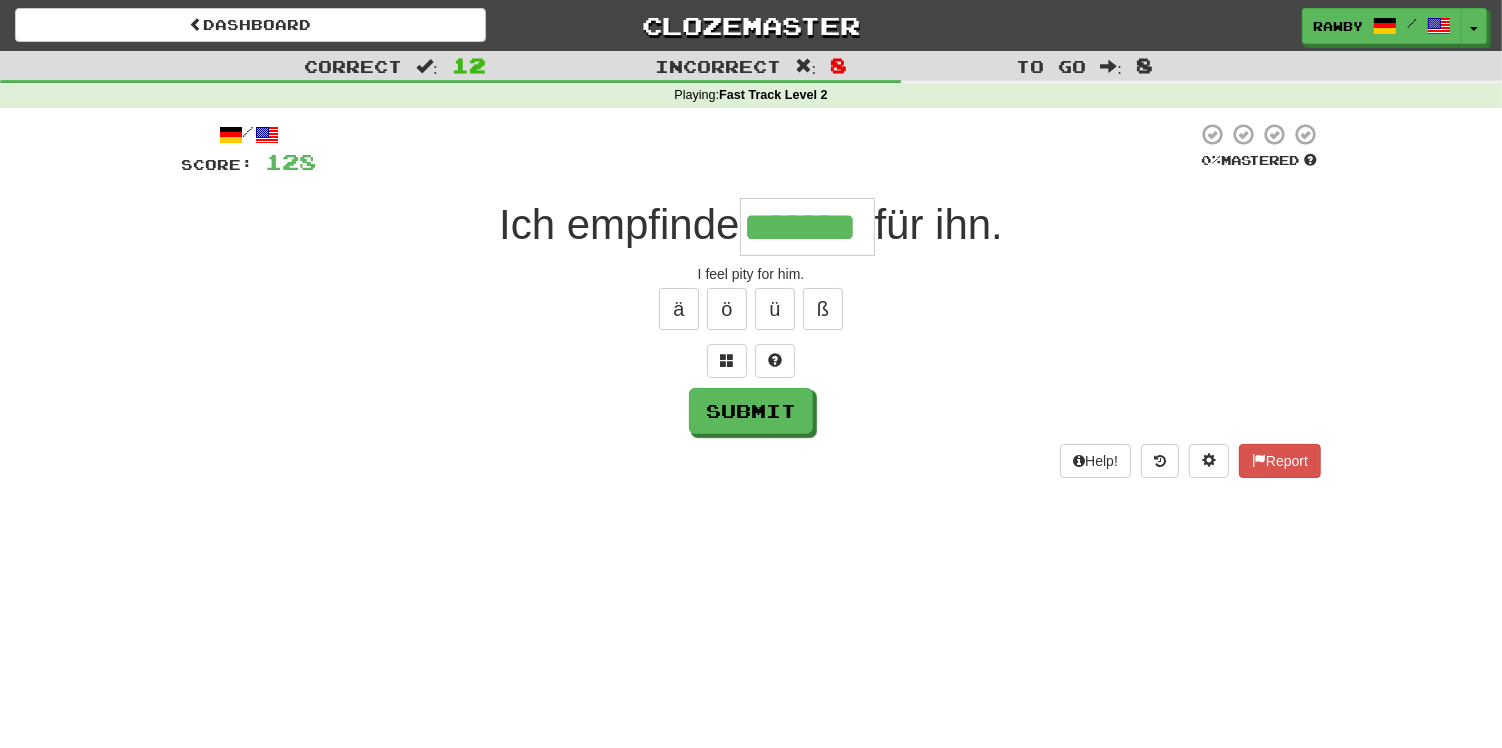 type on "*******" 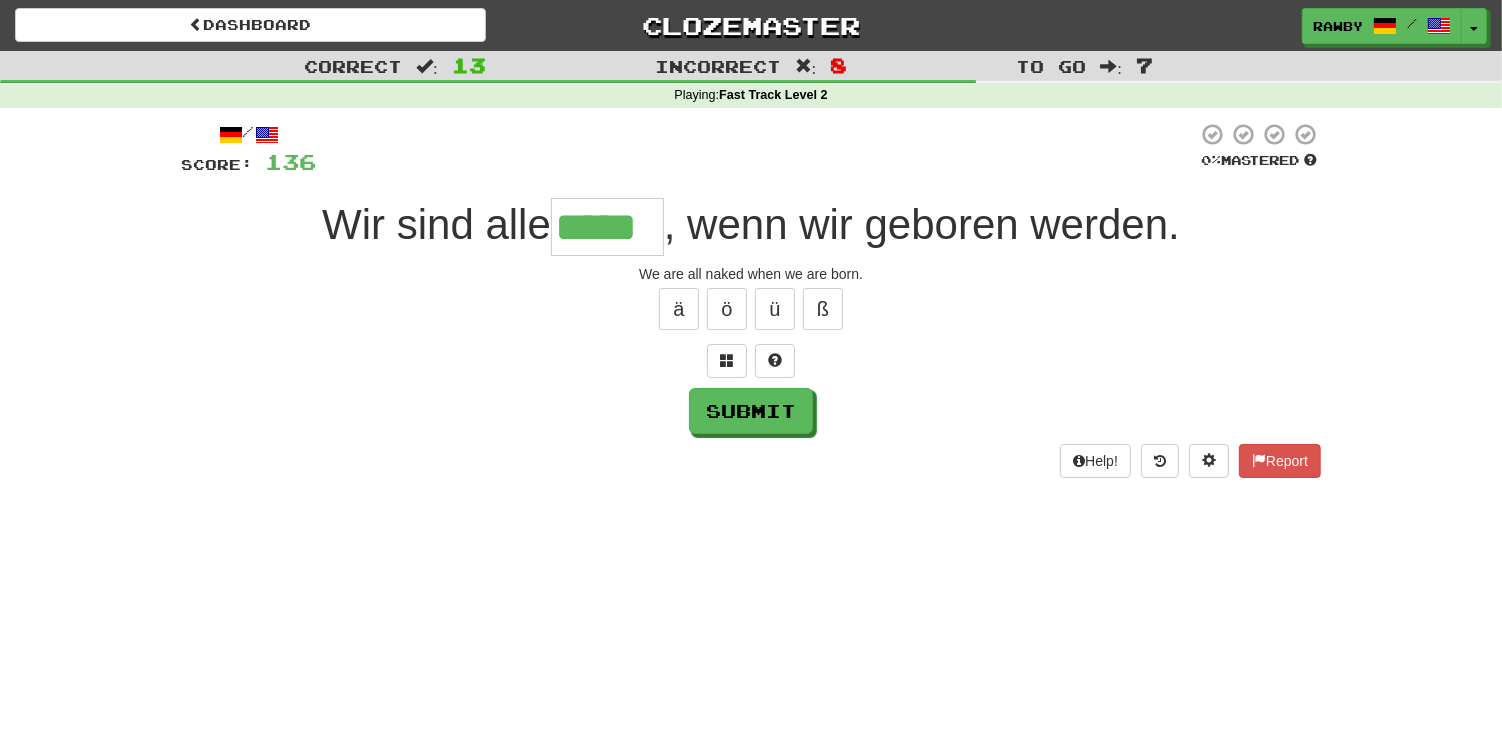 type on "*****" 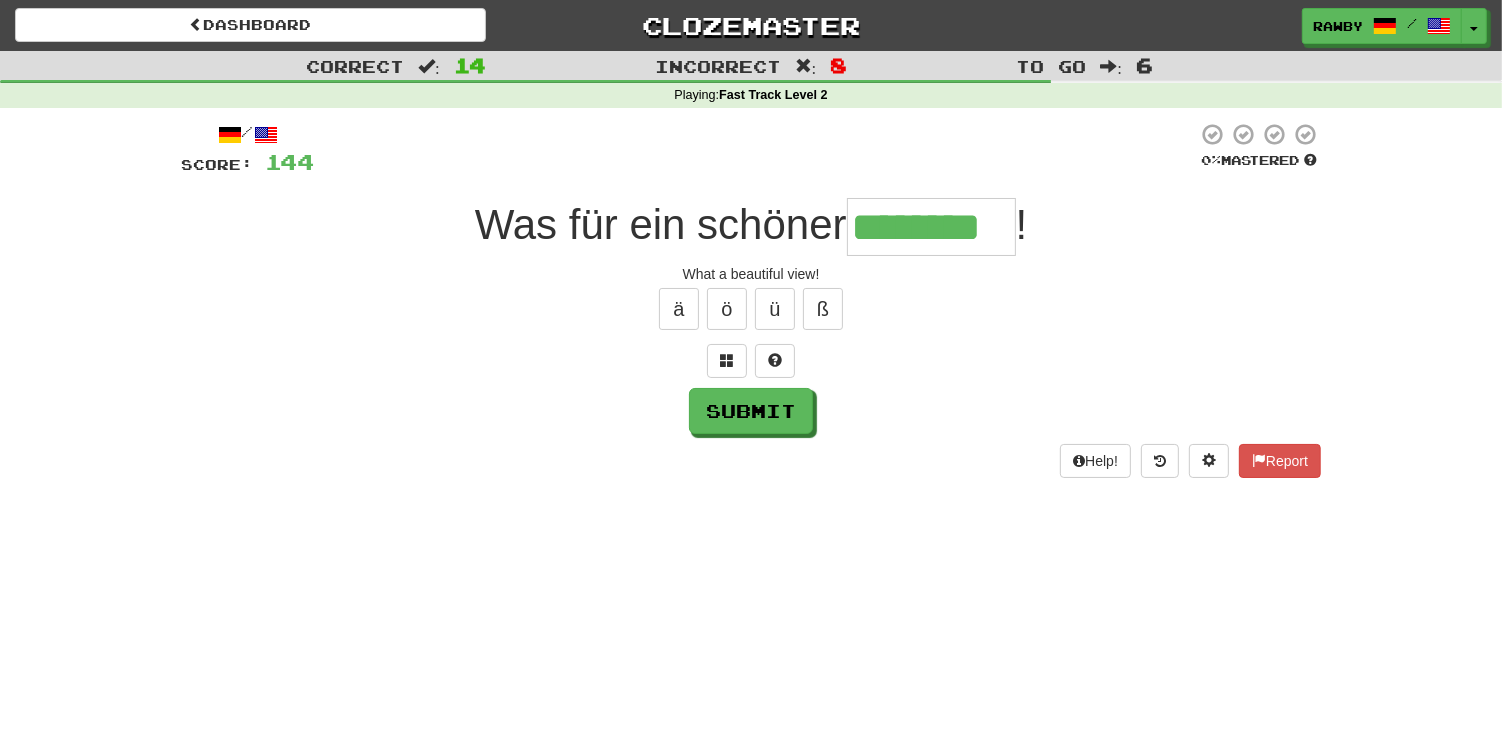 type on "********" 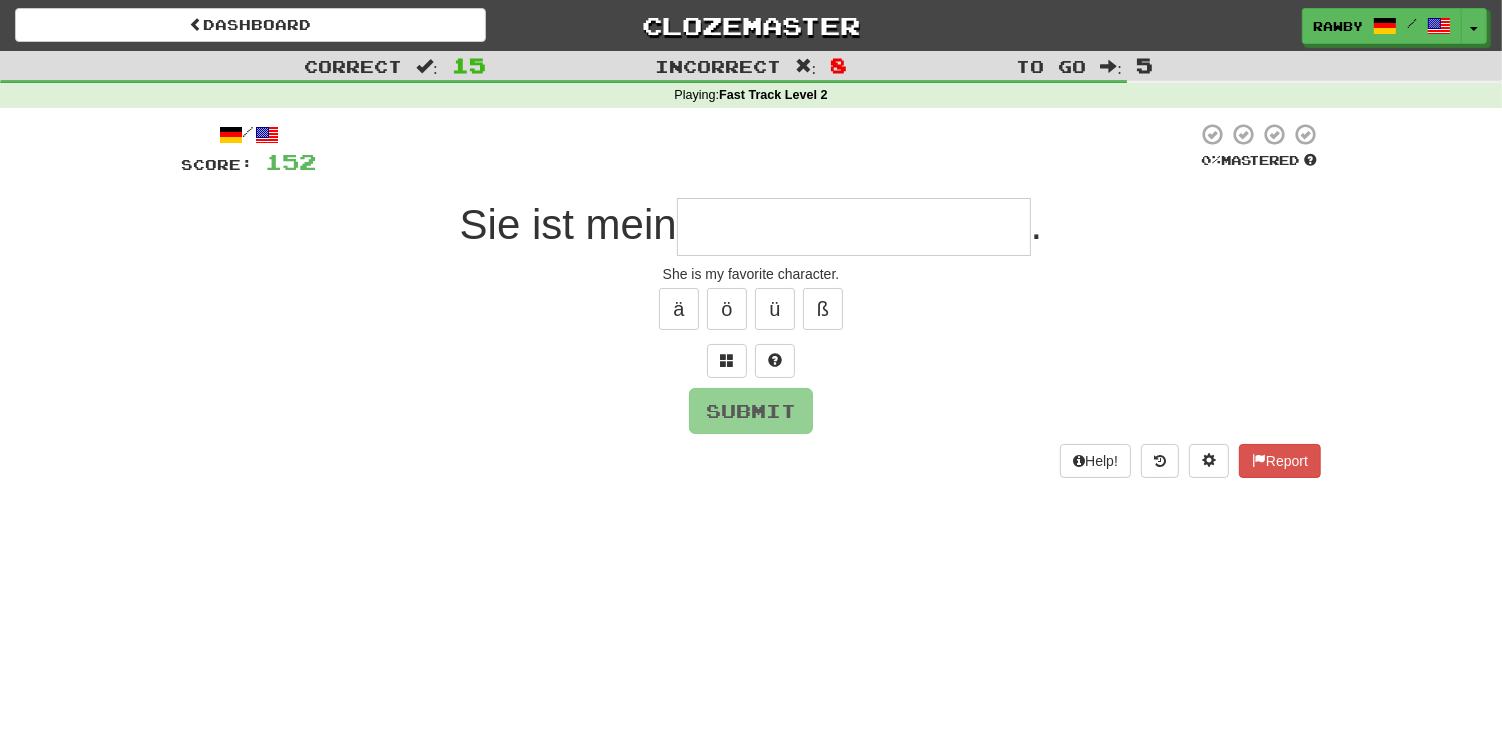 type on "*" 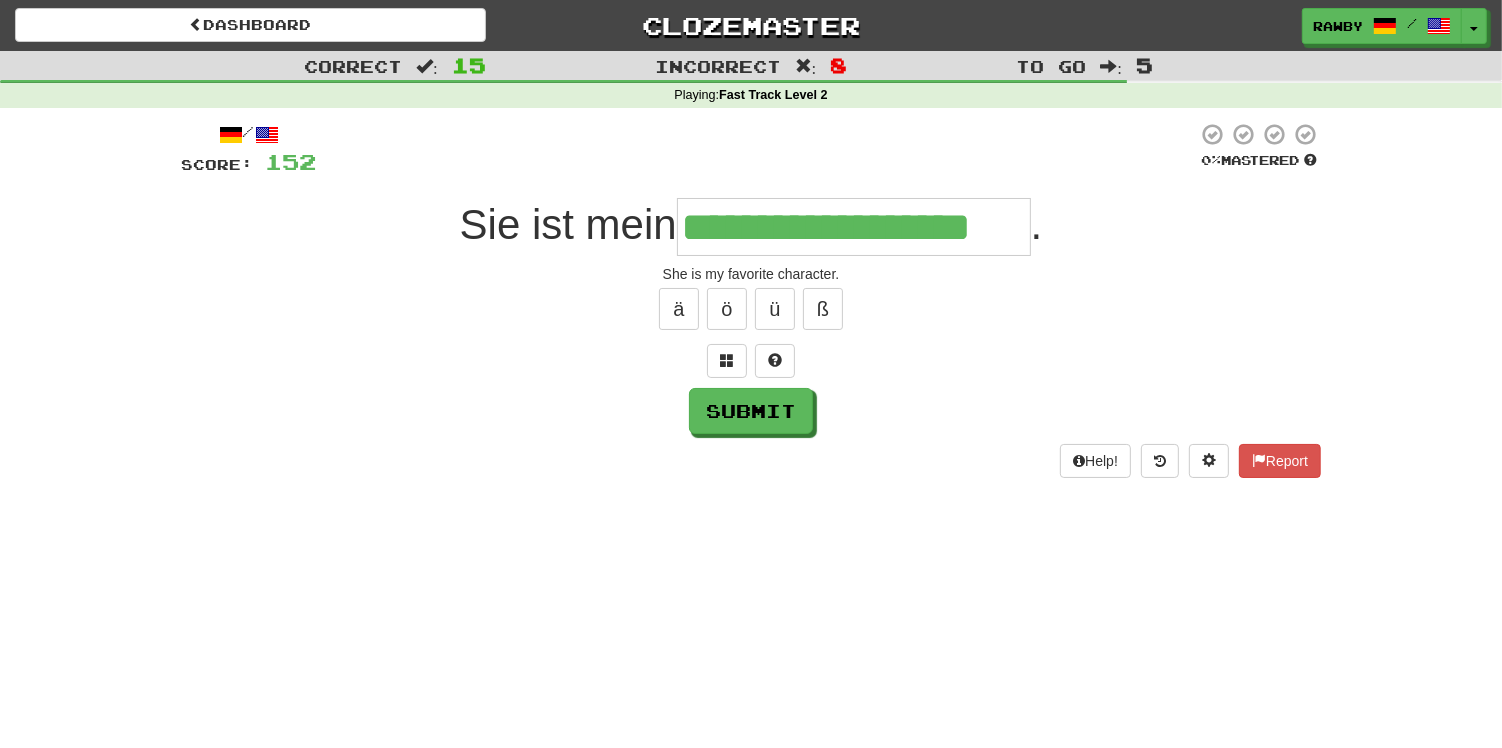 type on "**********" 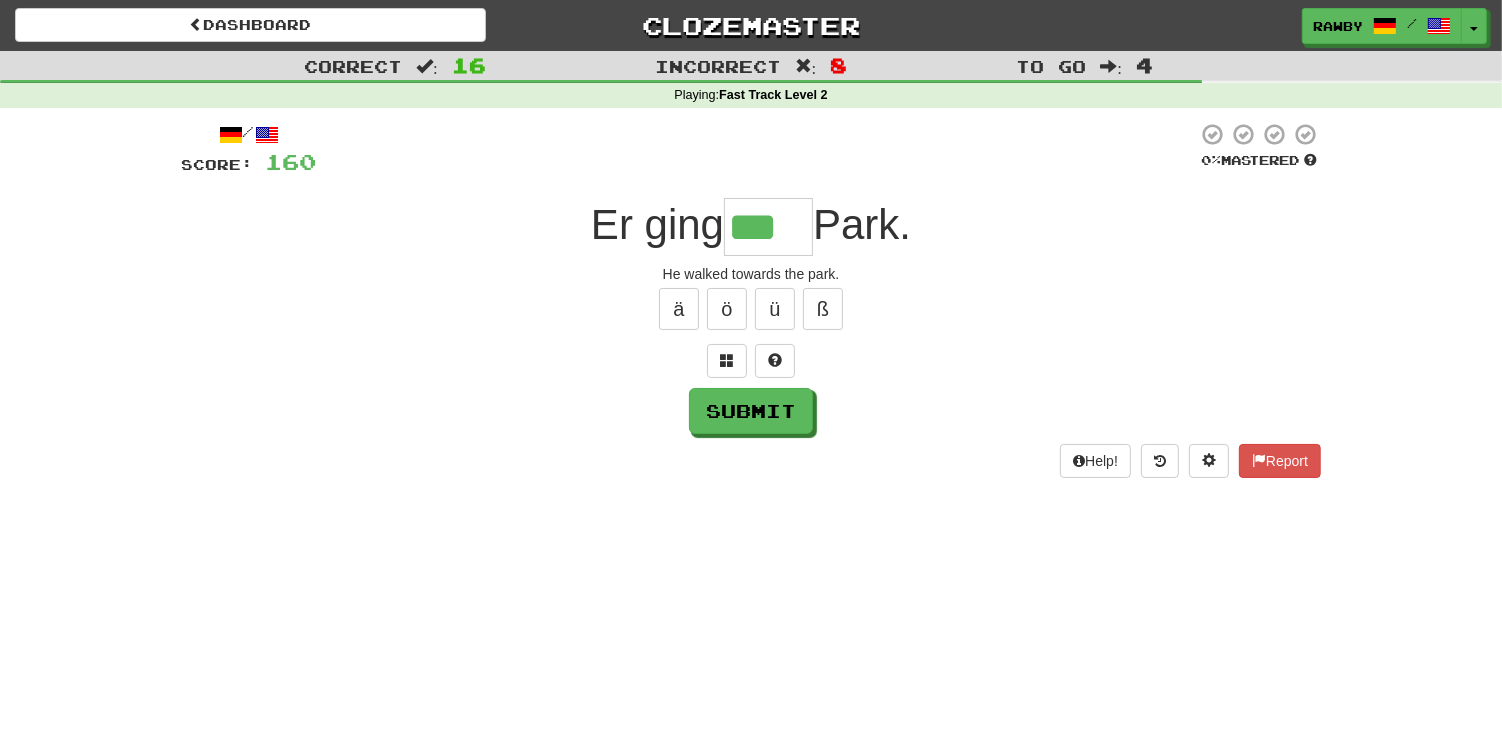 type on "***" 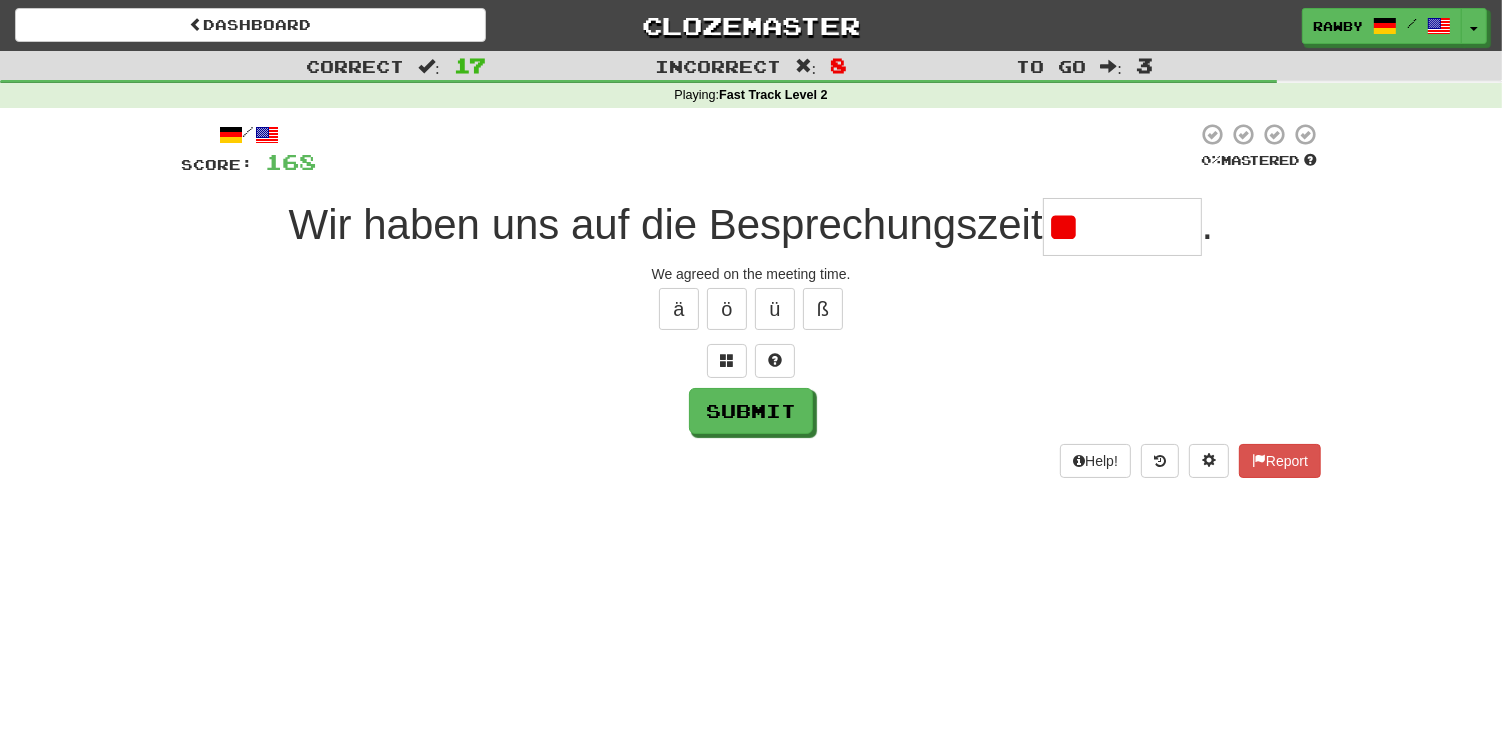 type on "*" 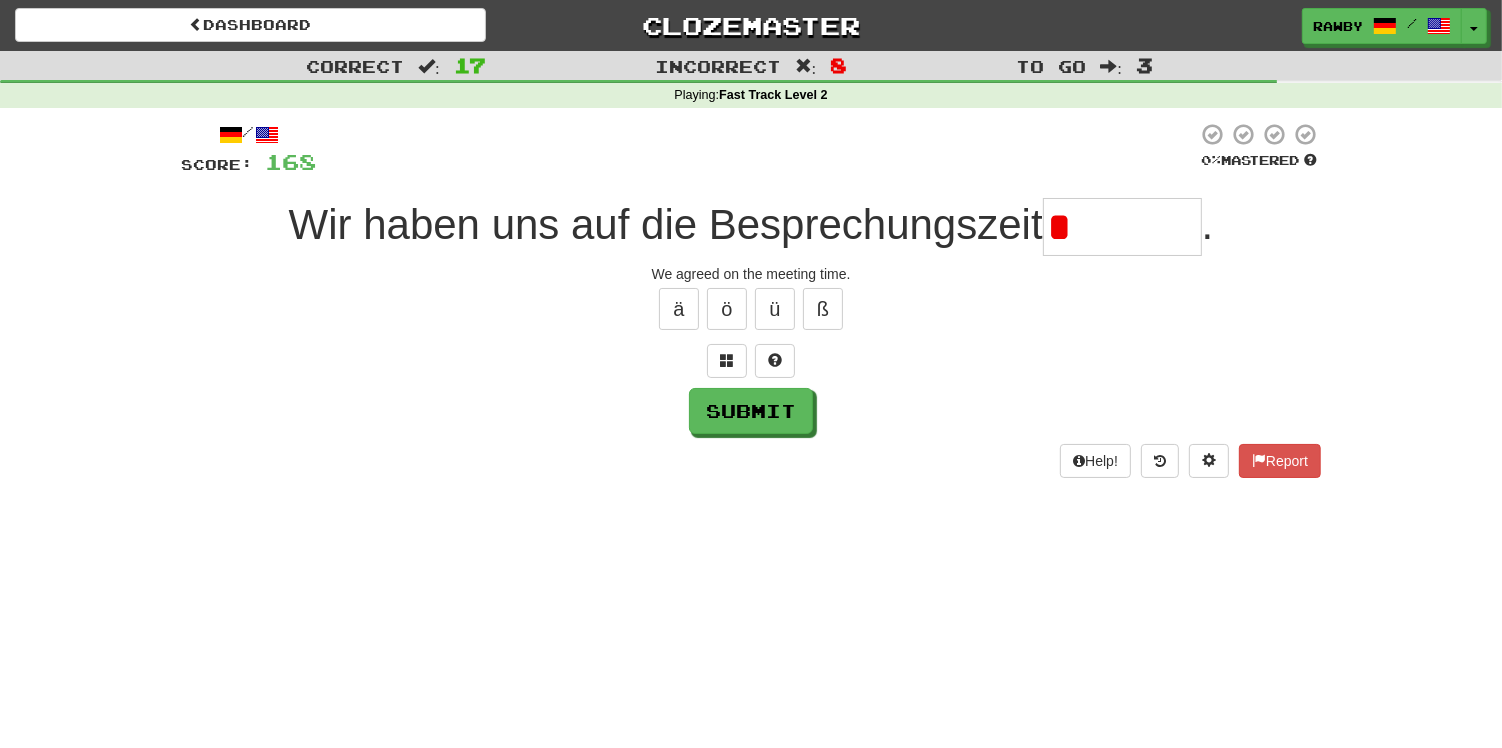 type on "********" 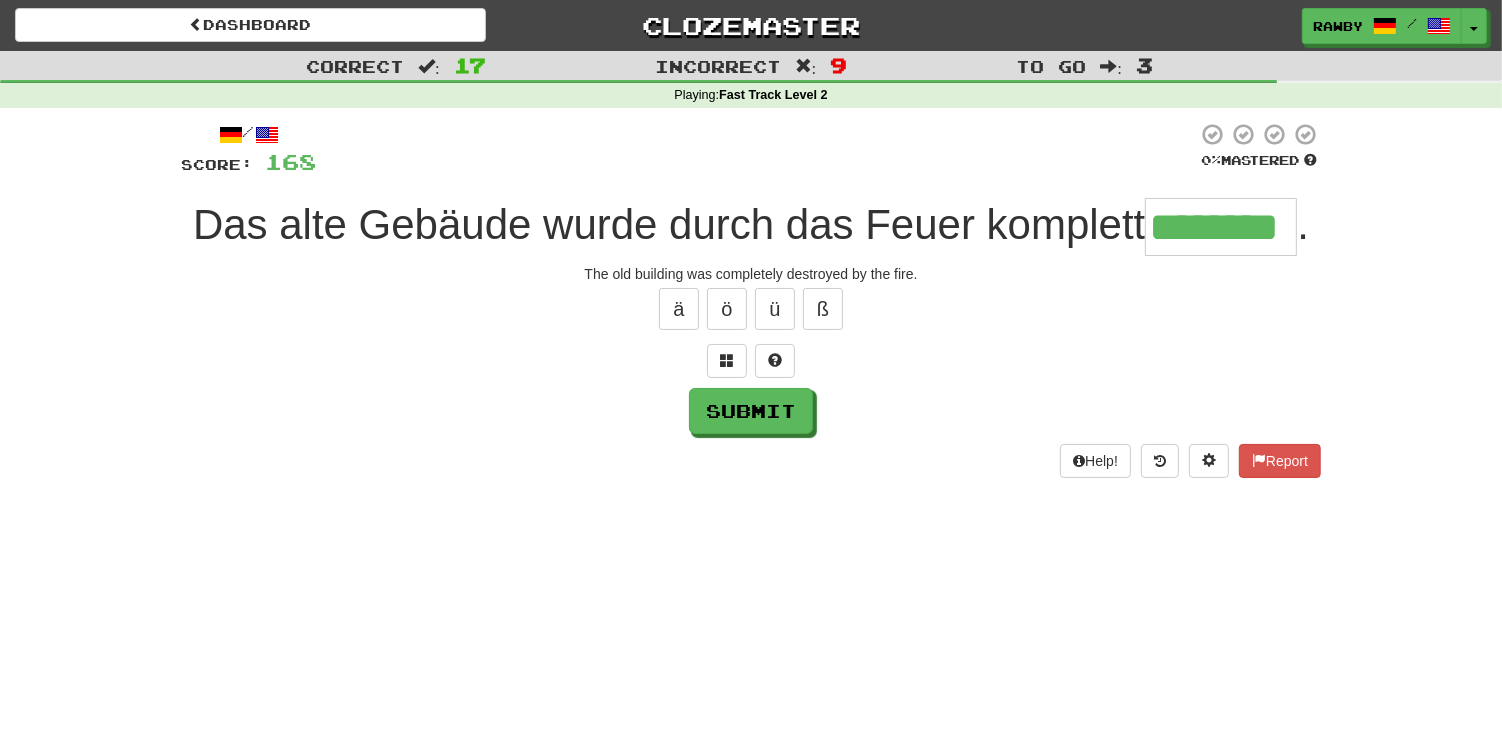 type on "********" 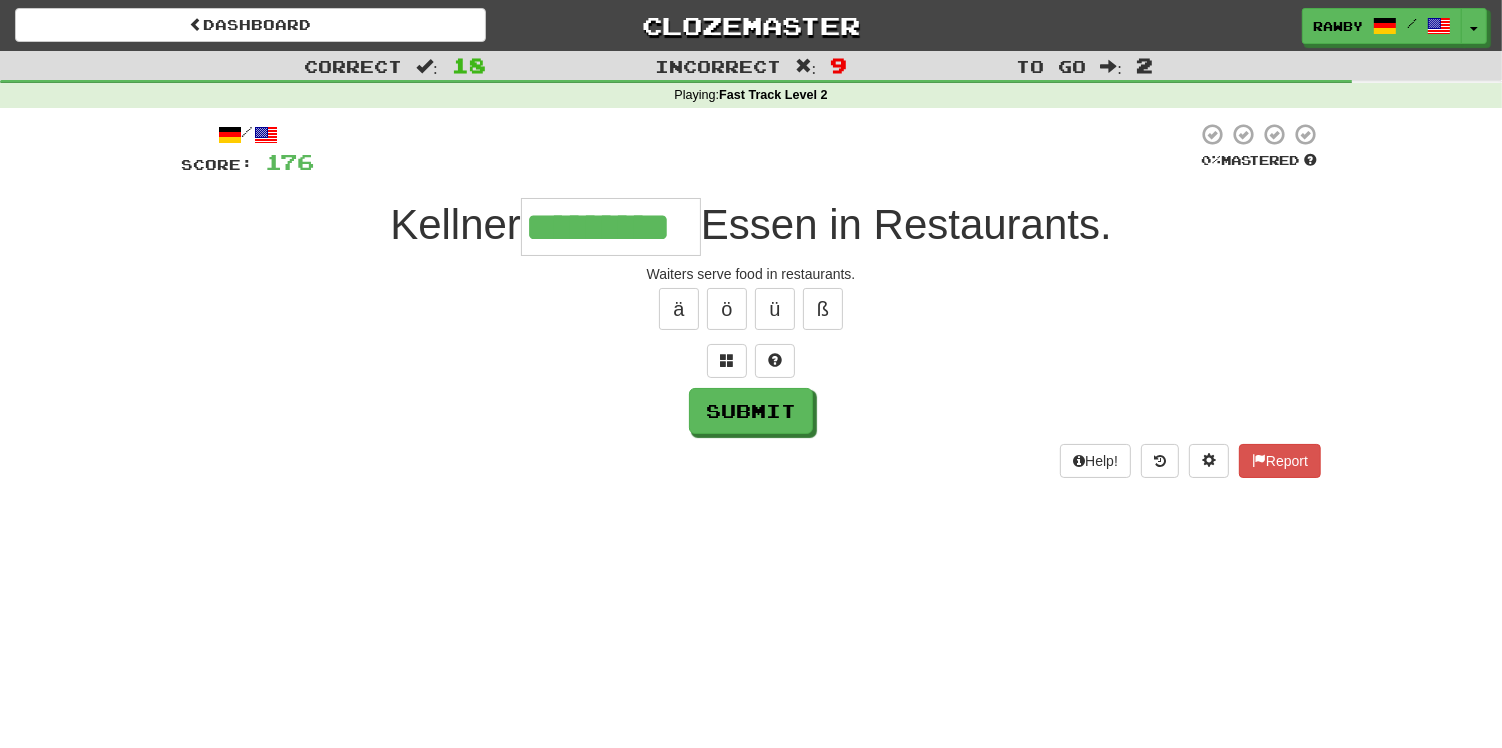 type on "*********" 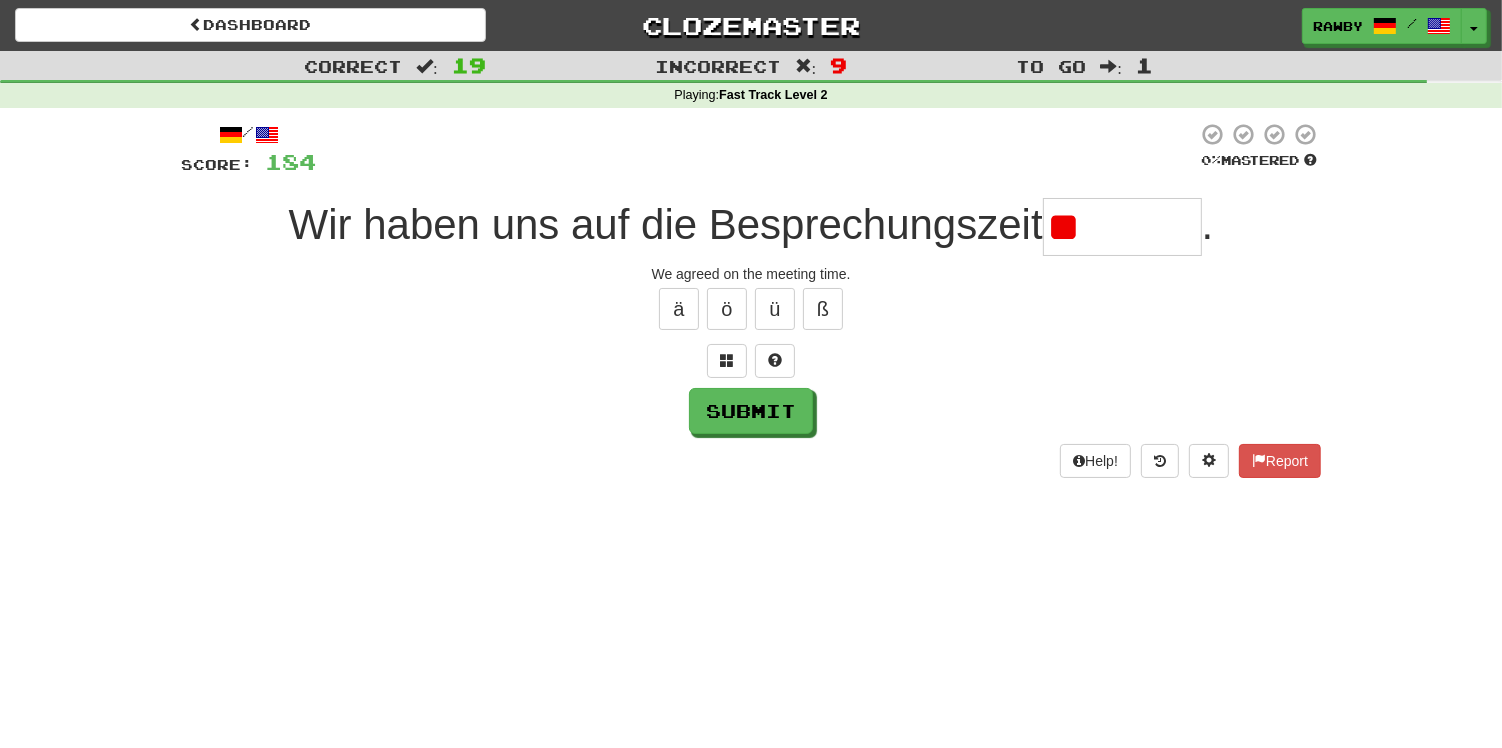 type on "*" 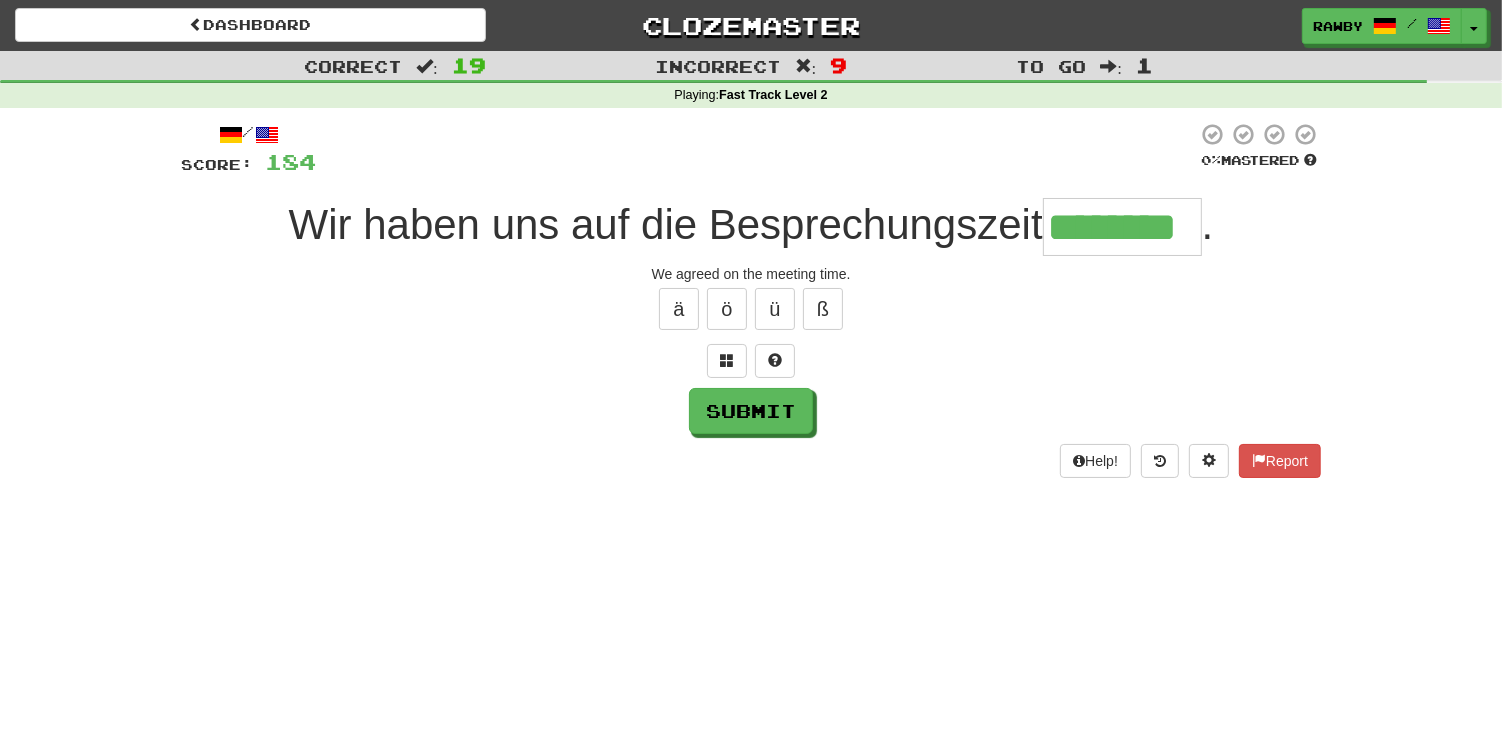 type on "********" 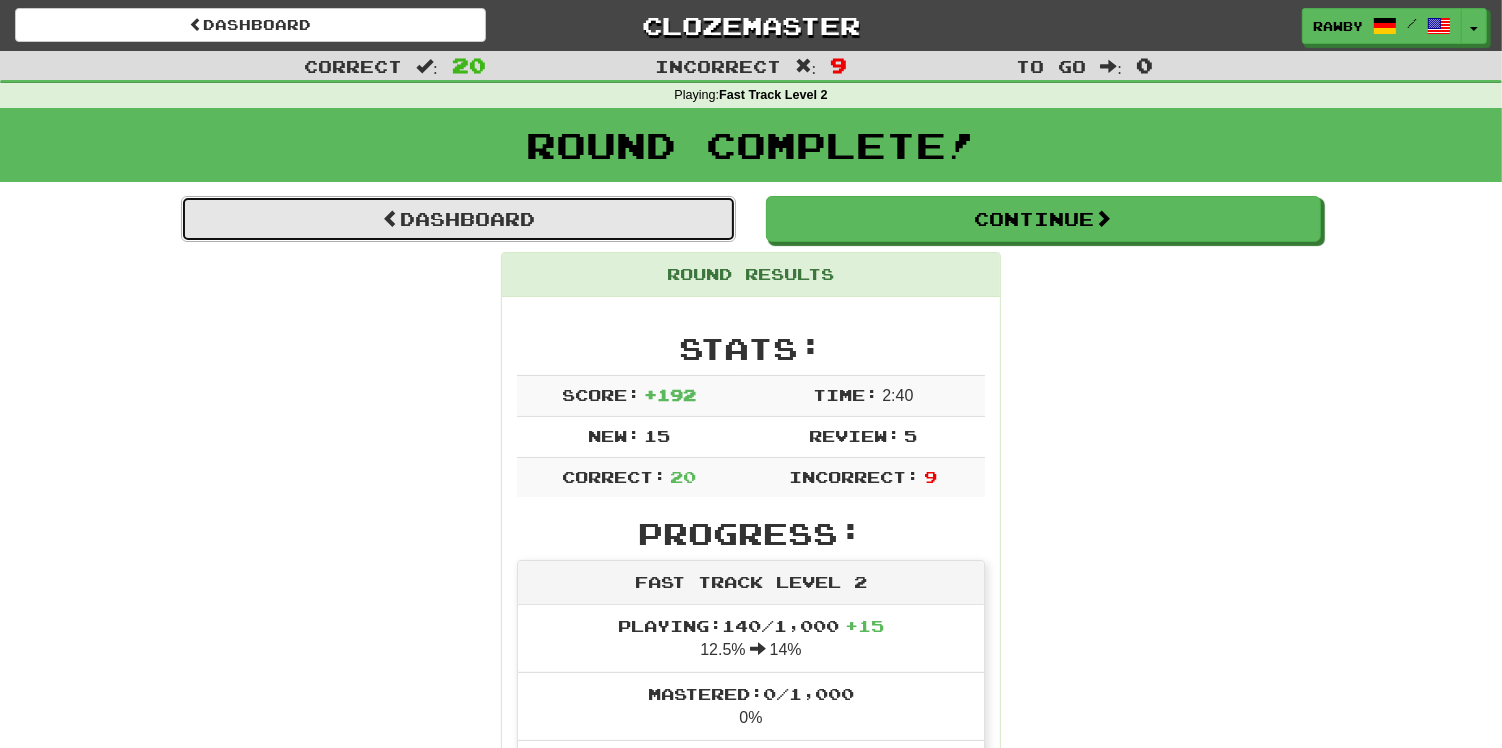 click on "Dashboard" at bounding box center [458, 219] 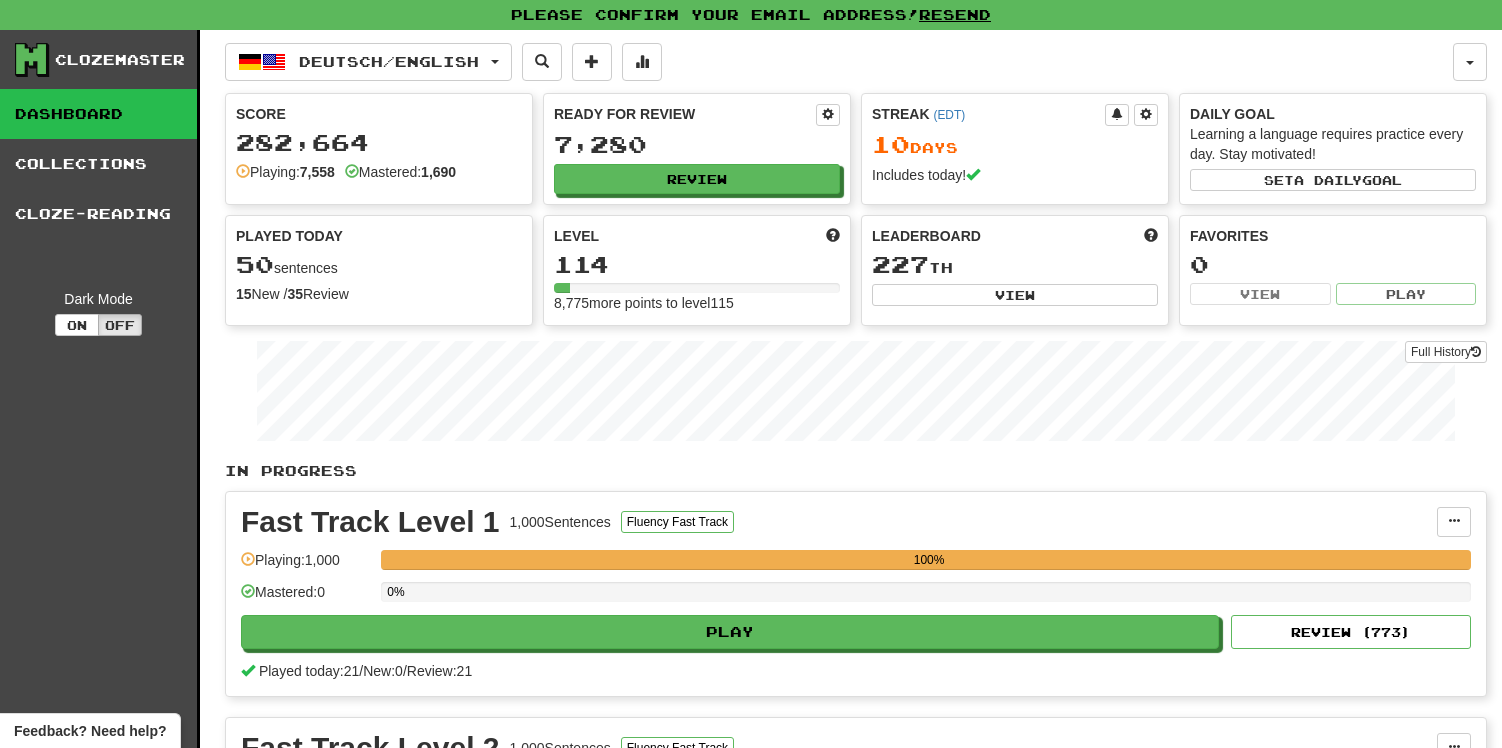 scroll, scrollTop: 0, scrollLeft: 0, axis: both 